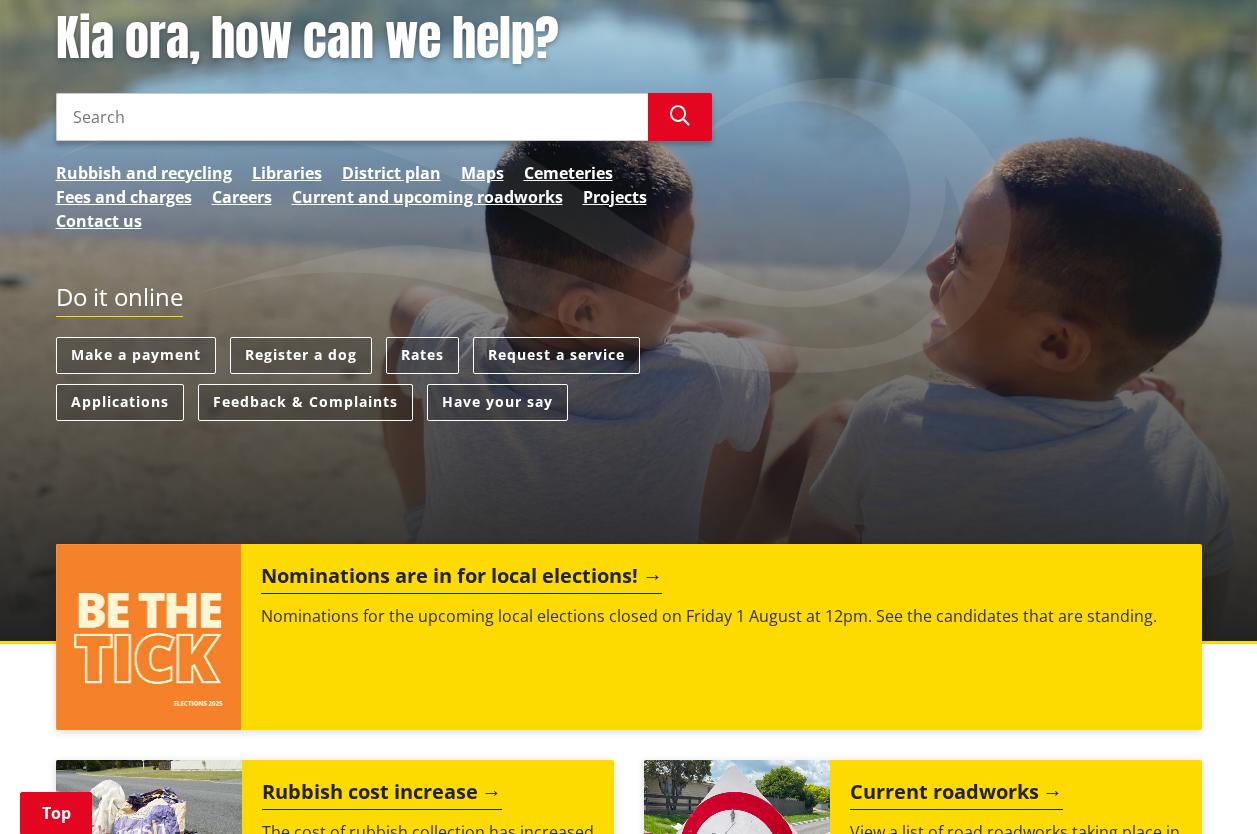 scroll, scrollTop: 0, scrollLeft: 0, axis: both 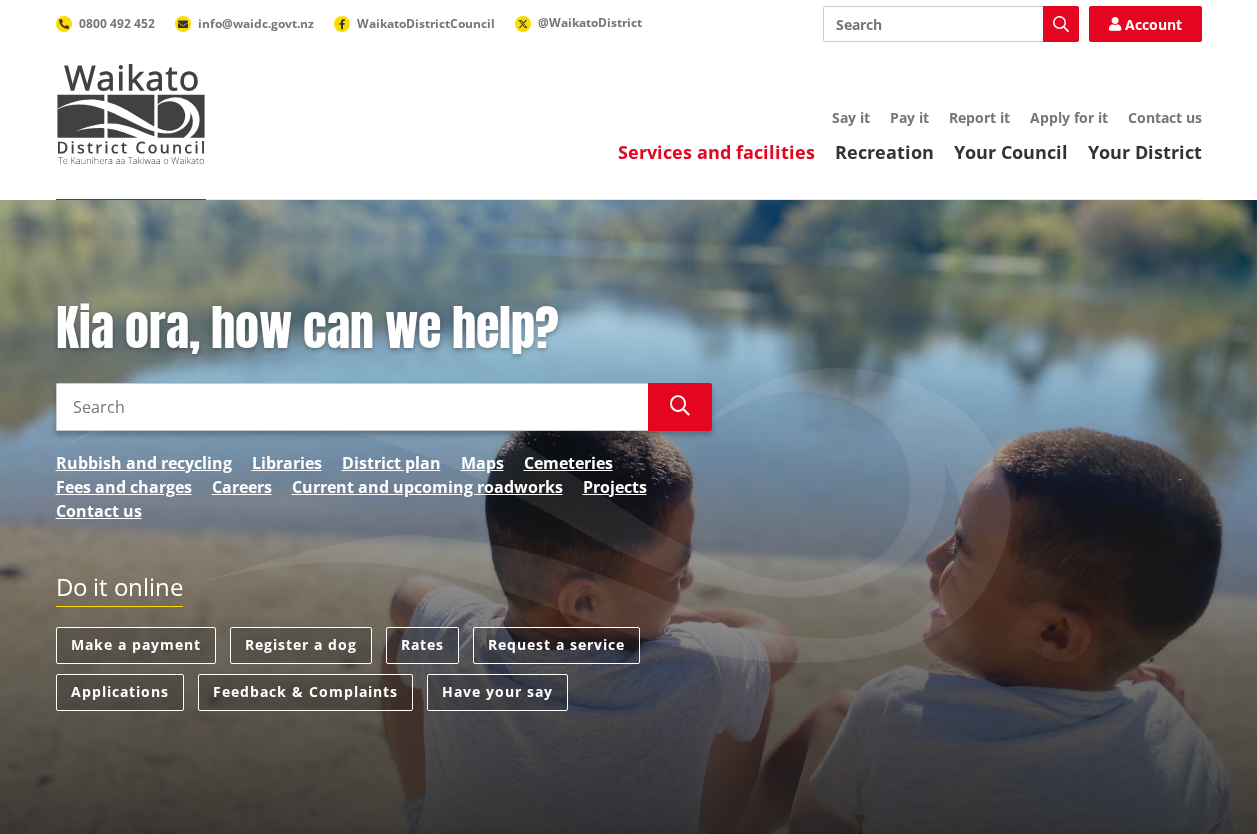 click on "Services and facilities" at bounding box center [716, 152] 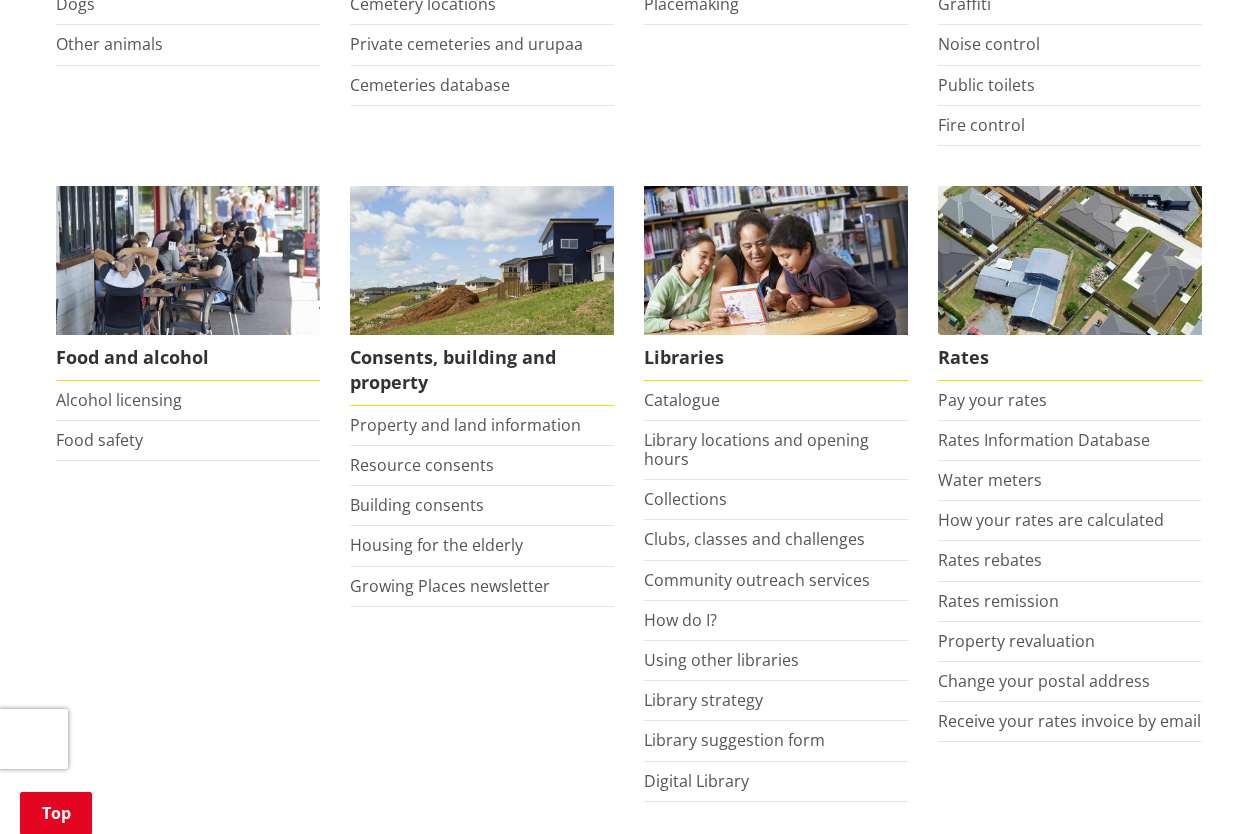 scroll, scrollTop: 700, scrollLeft: 0, axis: vertical 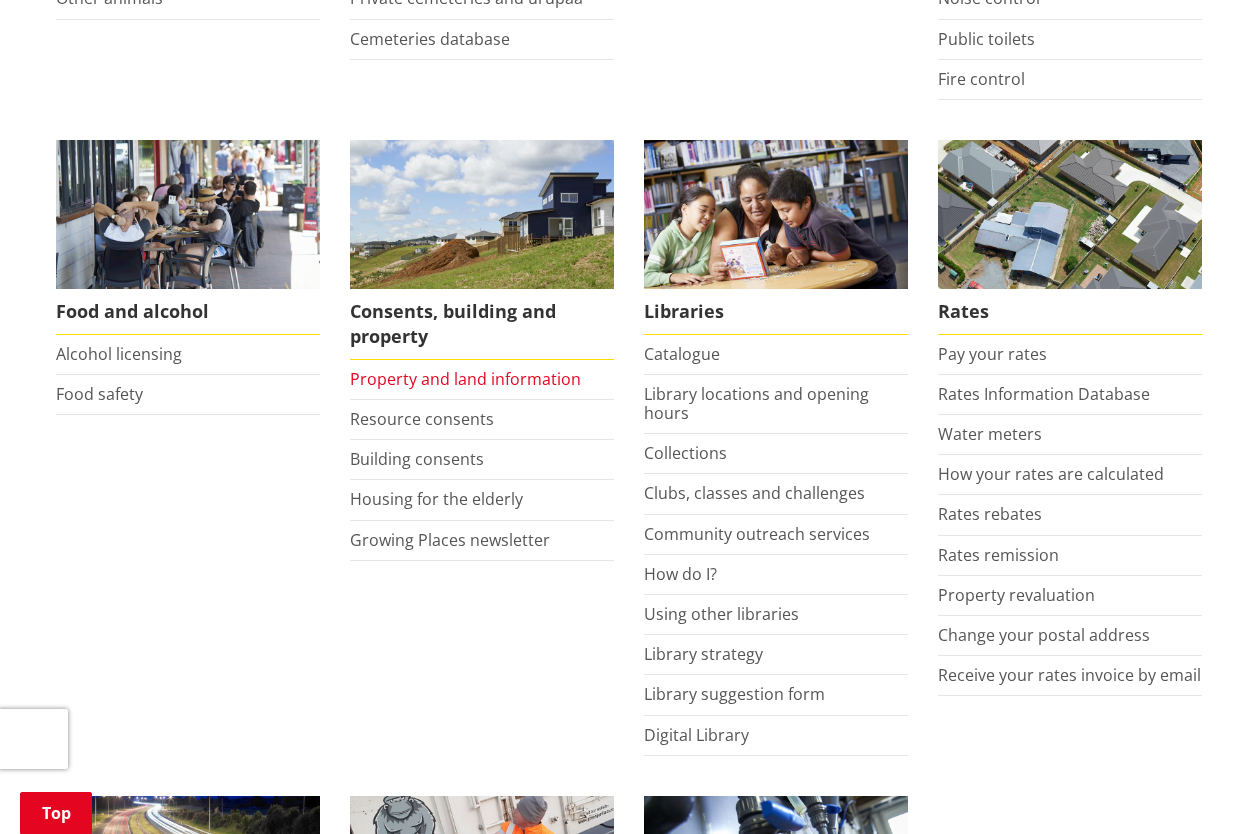 click on "Property and land information" at bounding box center [465, 379] 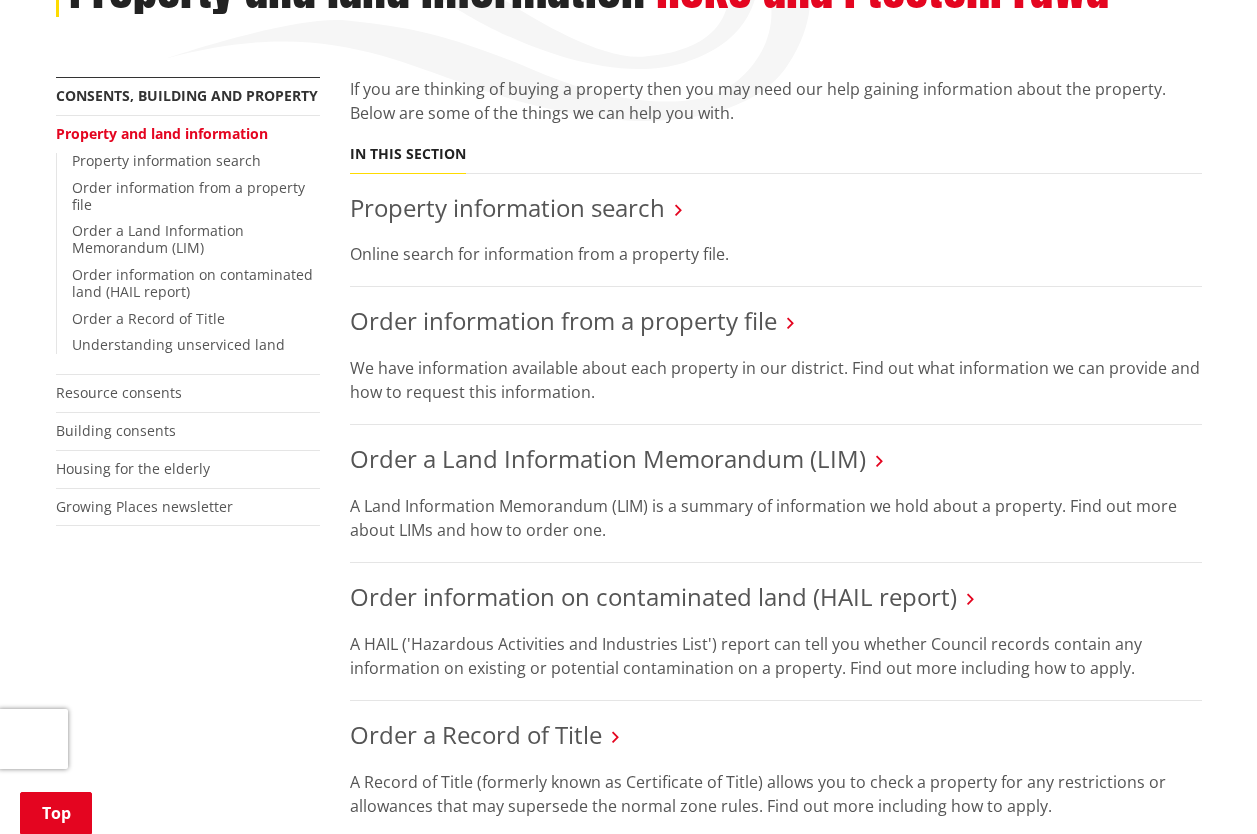 scroll, scrollTop: 200, scrollLeft: 0, axis: vertical 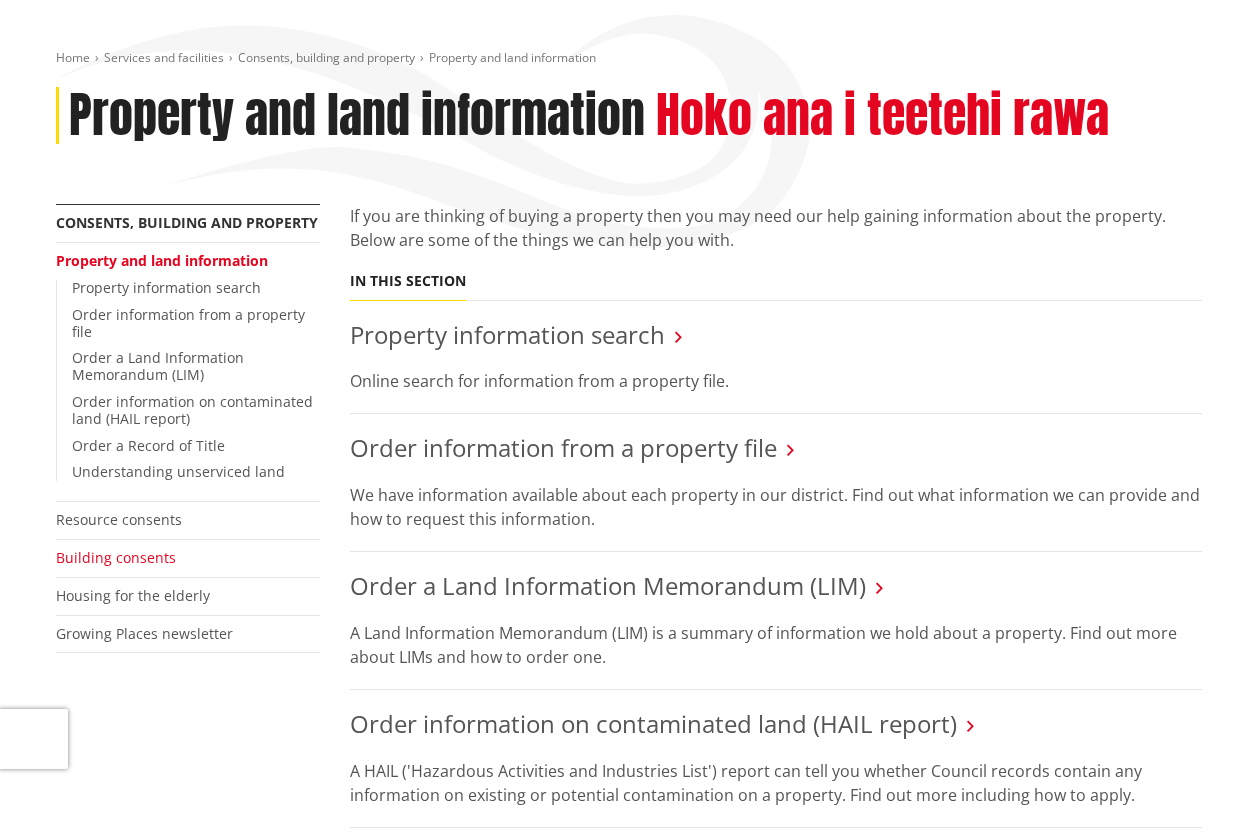click on "Building consents" at bounding box center [116, 557] 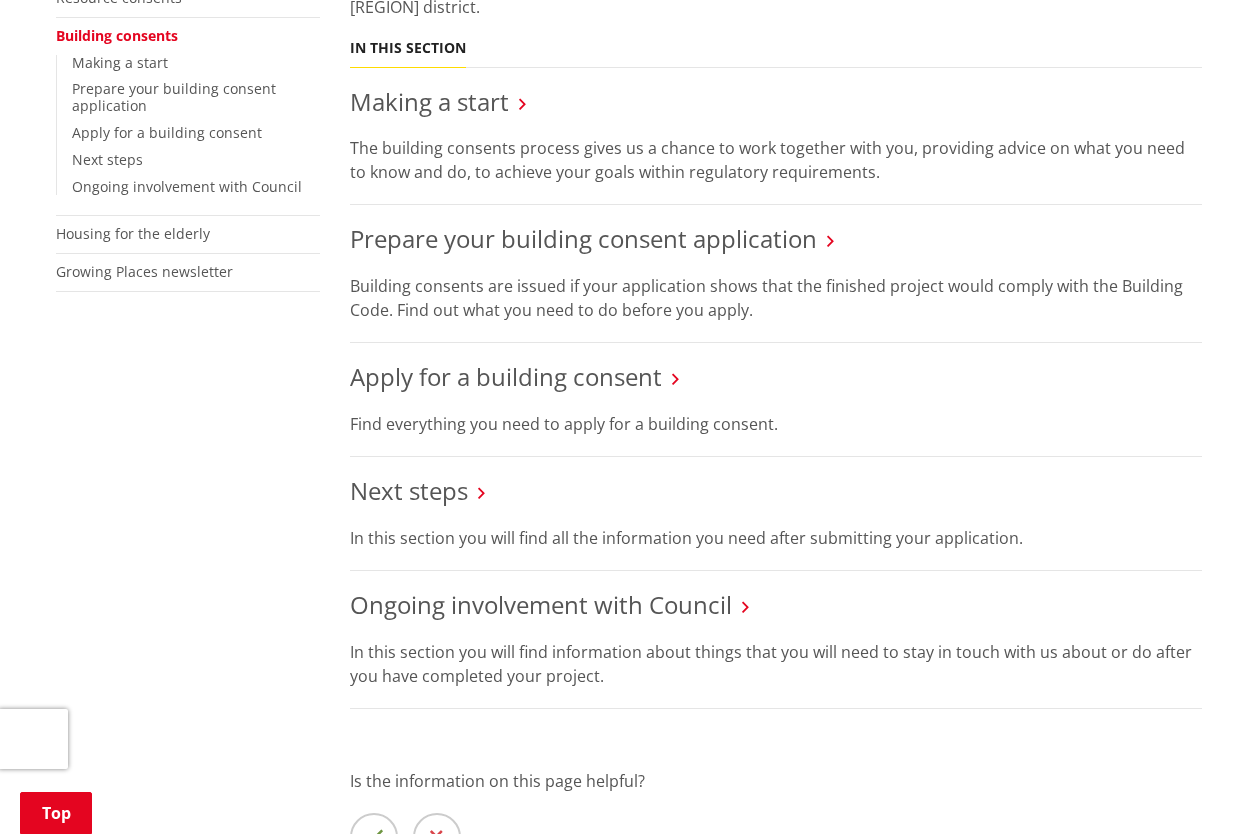 scroll, scrollTop: 200, scrollLeft: 0, axis: vertical 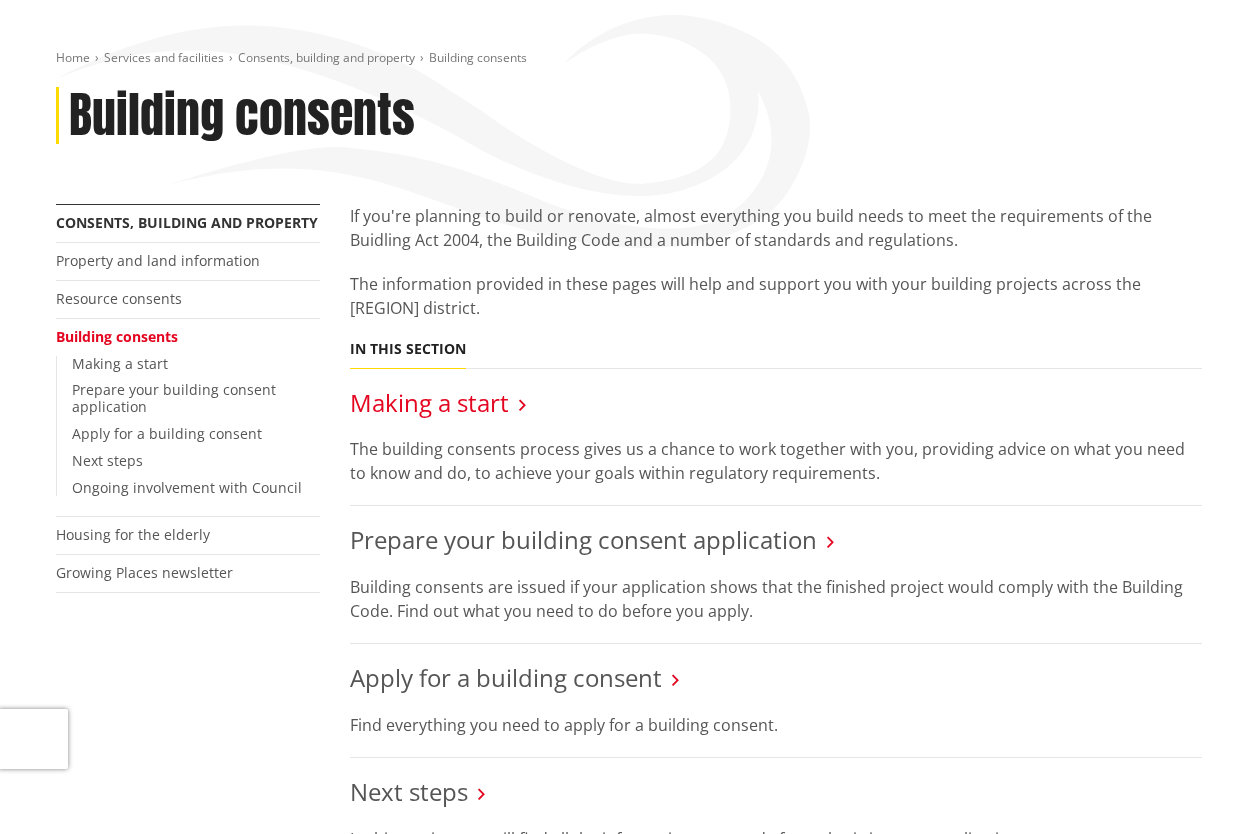 click on "Making a start" at bounding box center [429, 402] 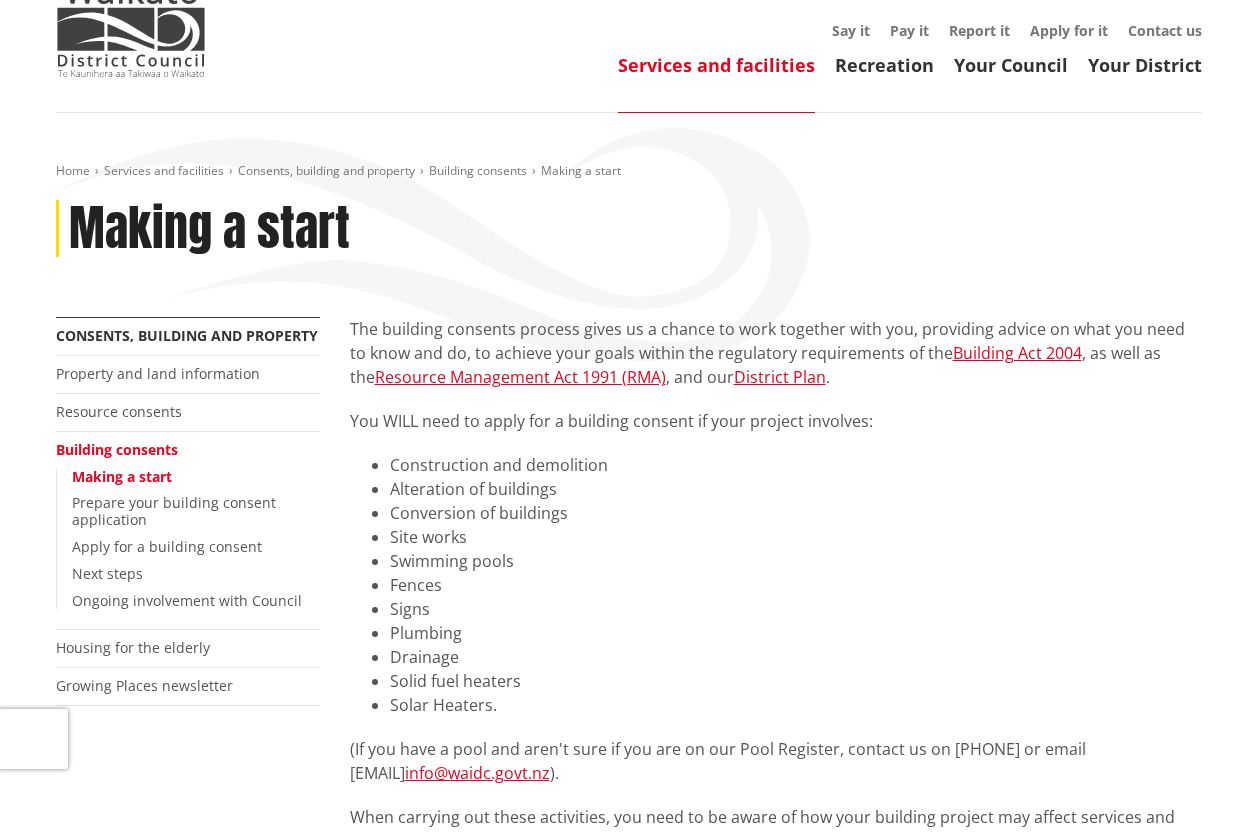 scroll, scrollTop: 0, scrollLeft: 0, axis: both 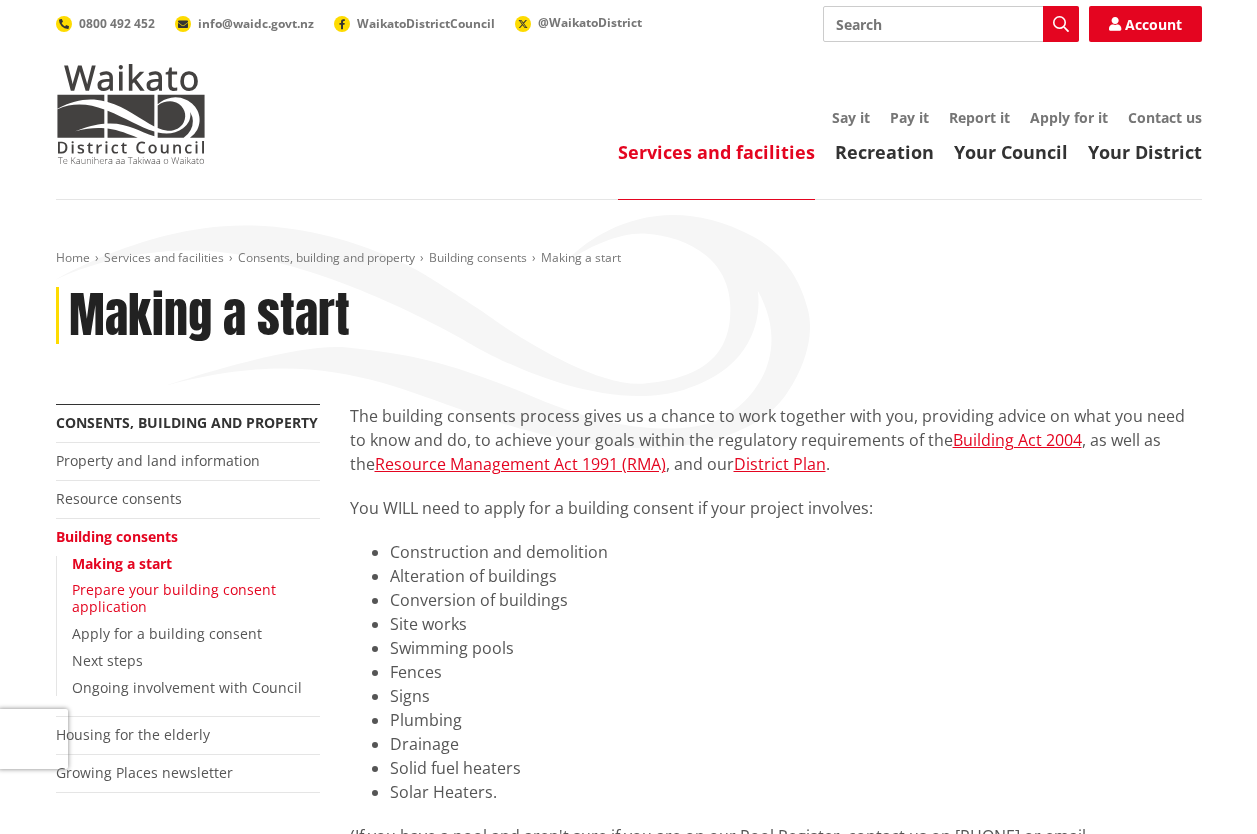 click on "Prepare your building consent application" at bounding box center (174, 598) 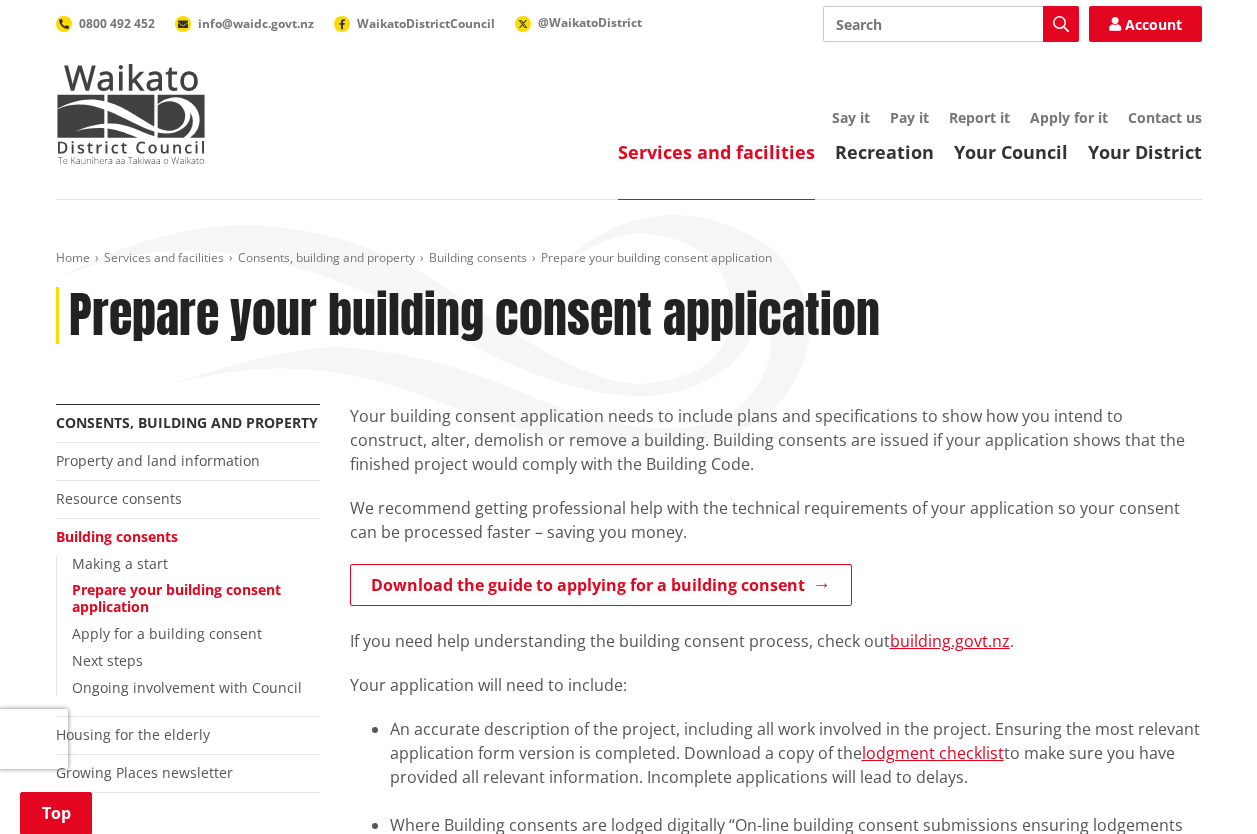 scroll, scrollTop: 300, scrollLeft: 0, axis: vertical 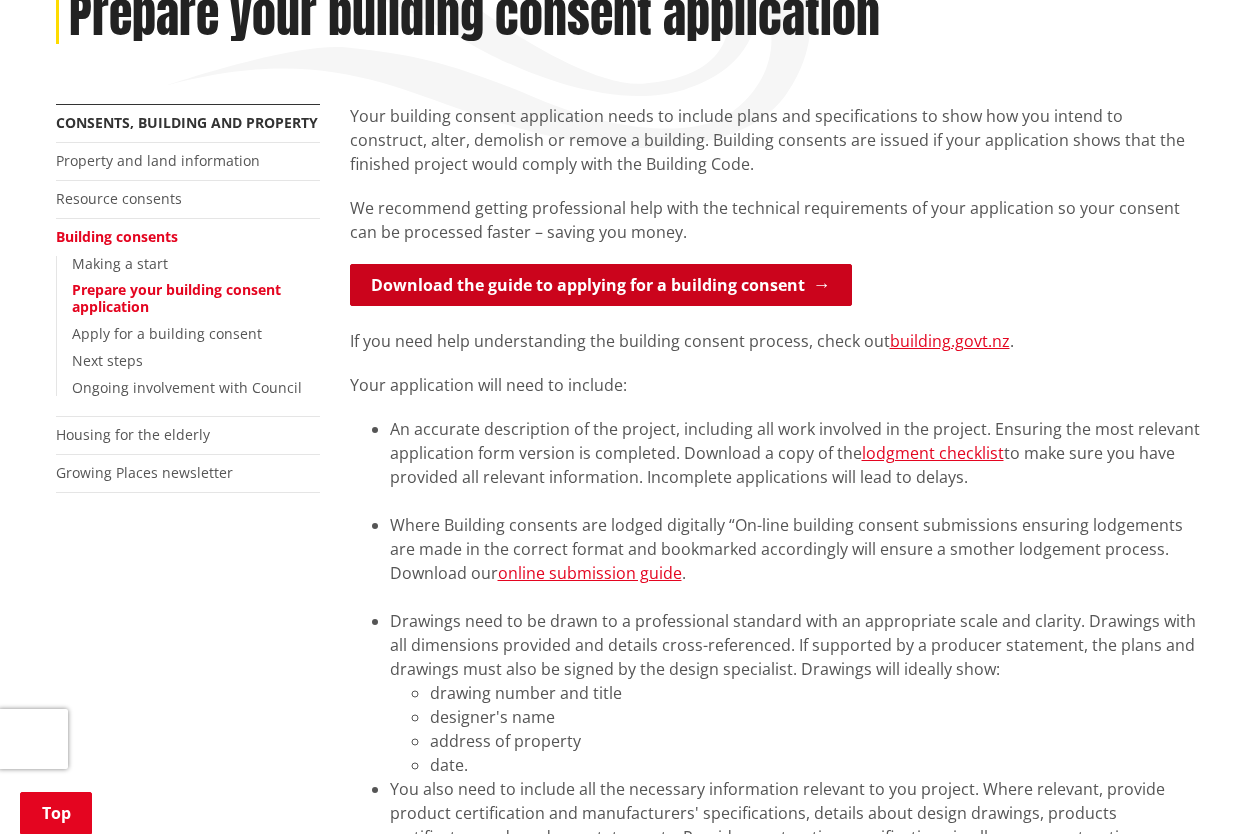 click on "Download the guide to applying for a building consent" at bounding box center [601, 285] 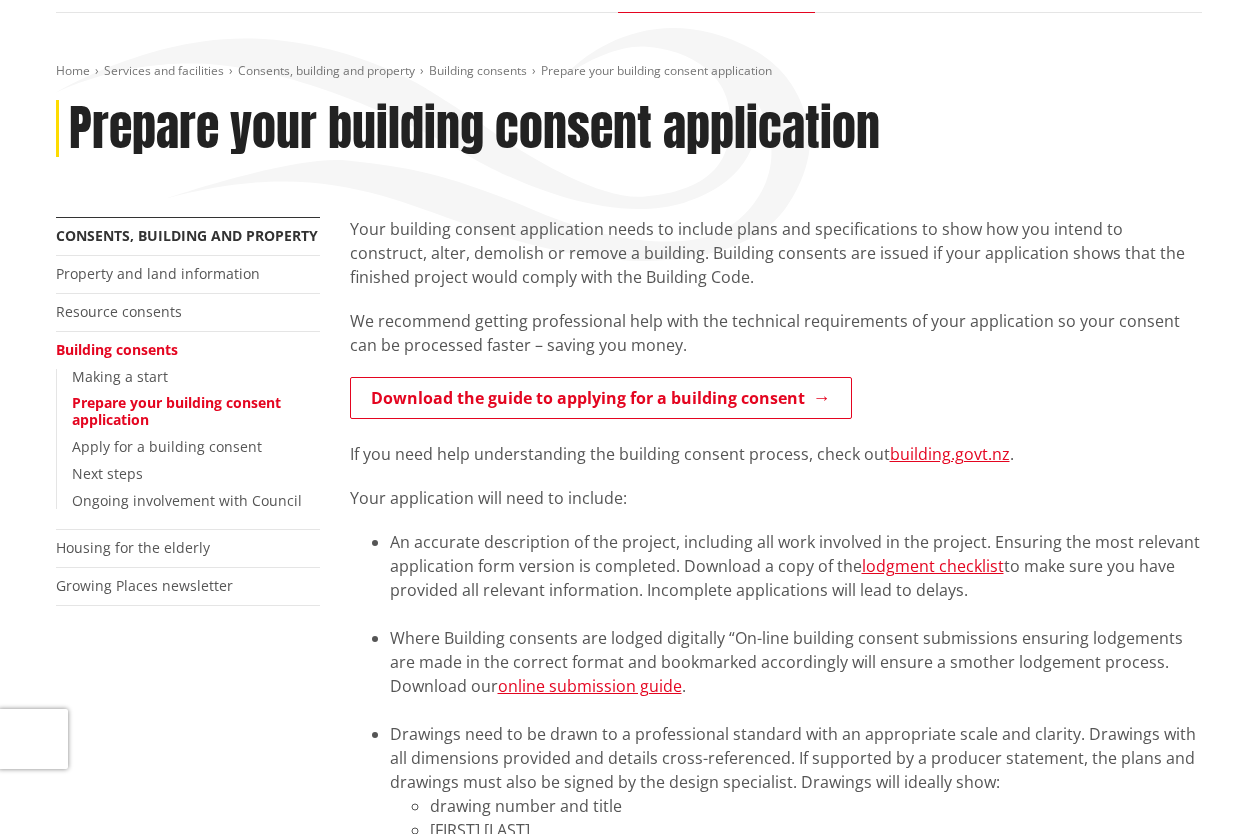 scroll, scrollTop: 300, scrollLeft: 0, axis: vertical 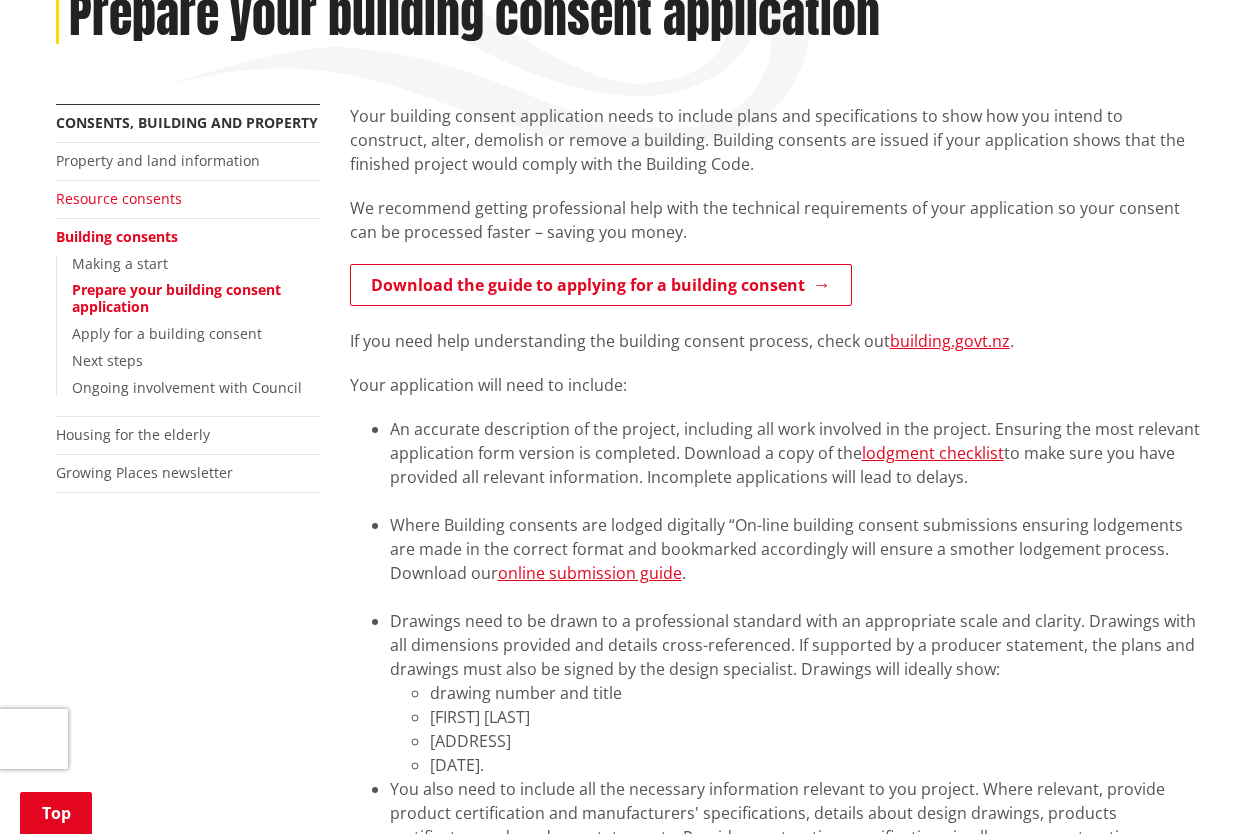 click on "Resource consents" at bounding box center (119, 198) 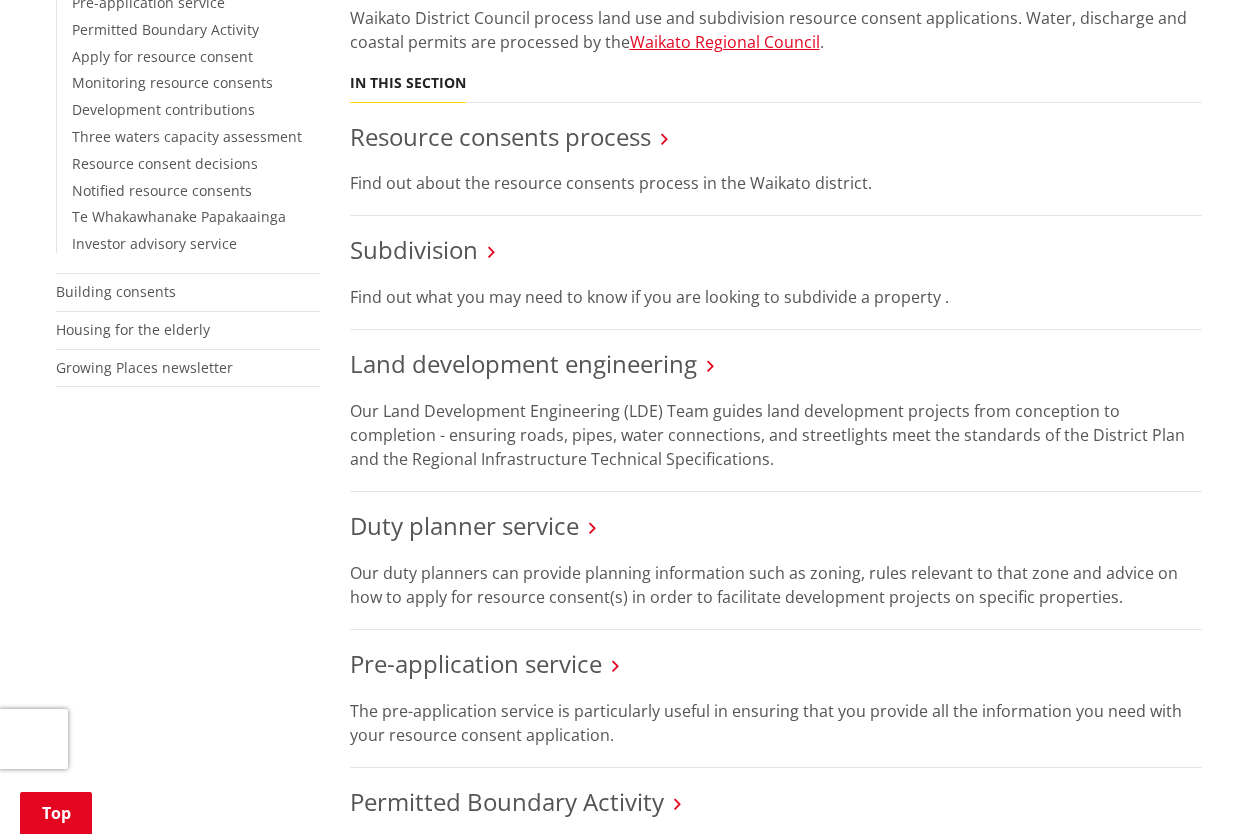 scroll, scrollTop: 600, scrollLeft: 0, axis: vertical 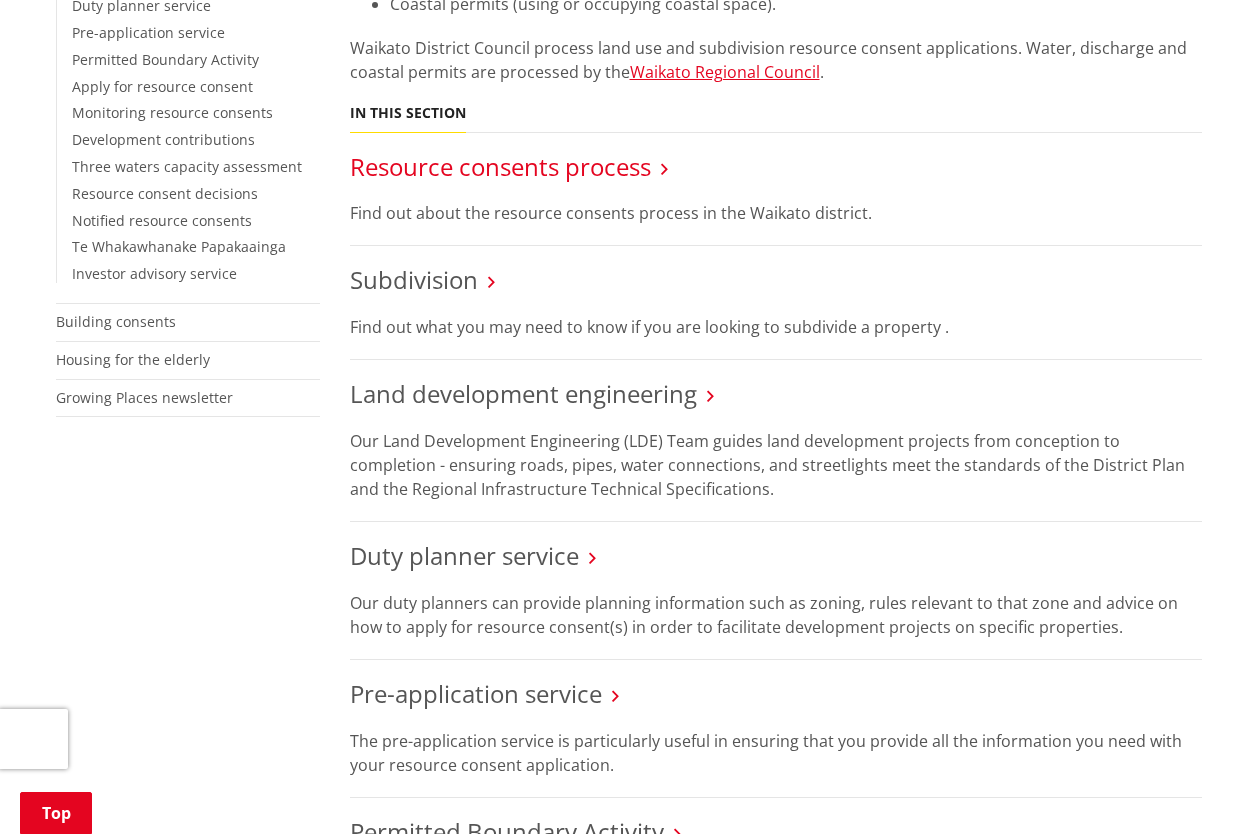 click on "Resource consents process" at bounding box center (500, 166) 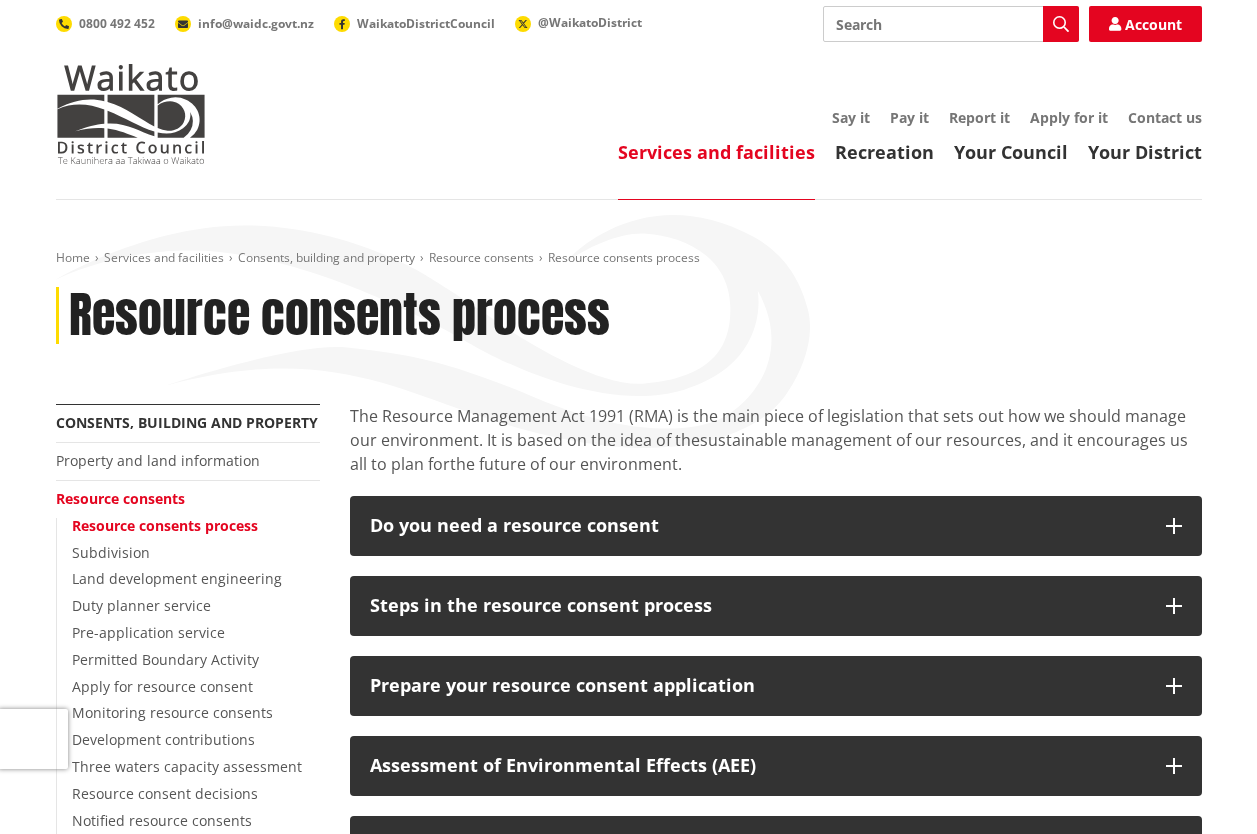 scroll, scrollTop: 300, scrollLeft: 0, axis: vertical 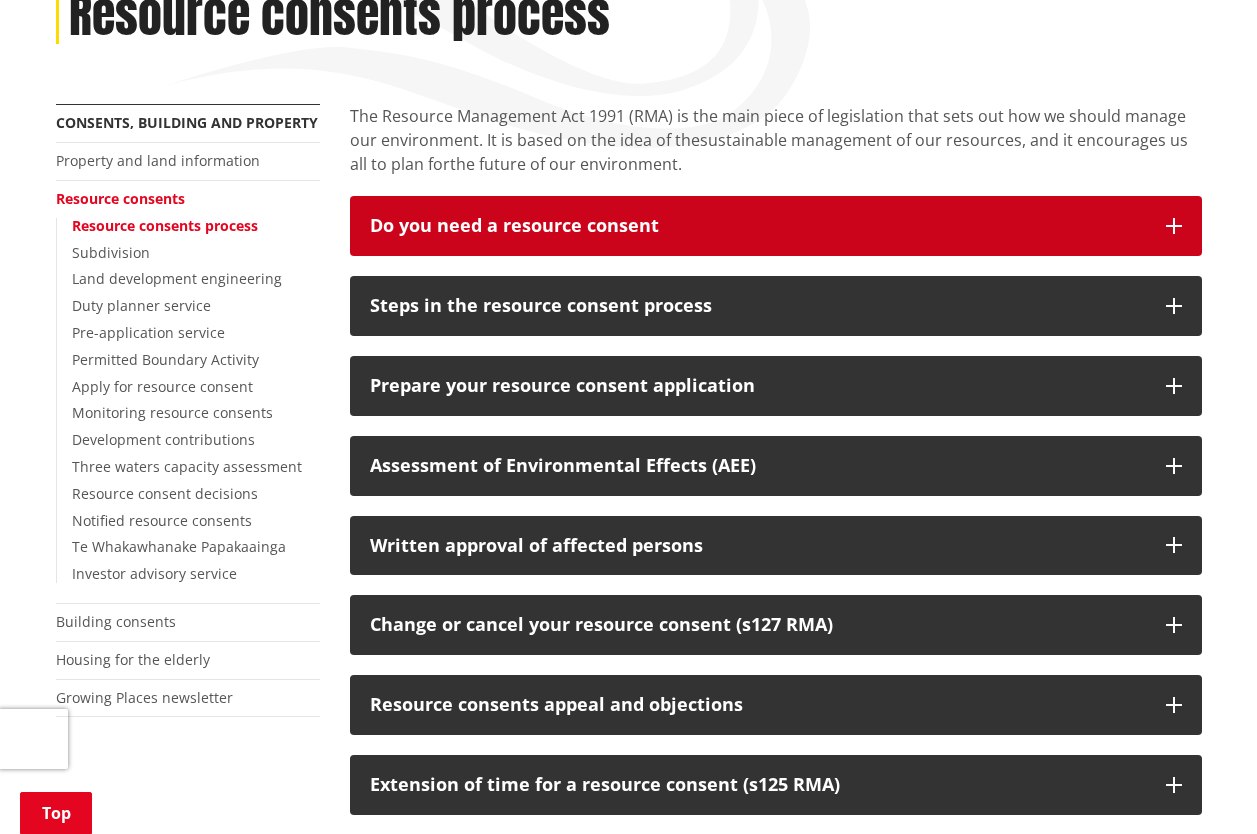 click on "Do you need a resource consent" at bounding box center [776, 226] 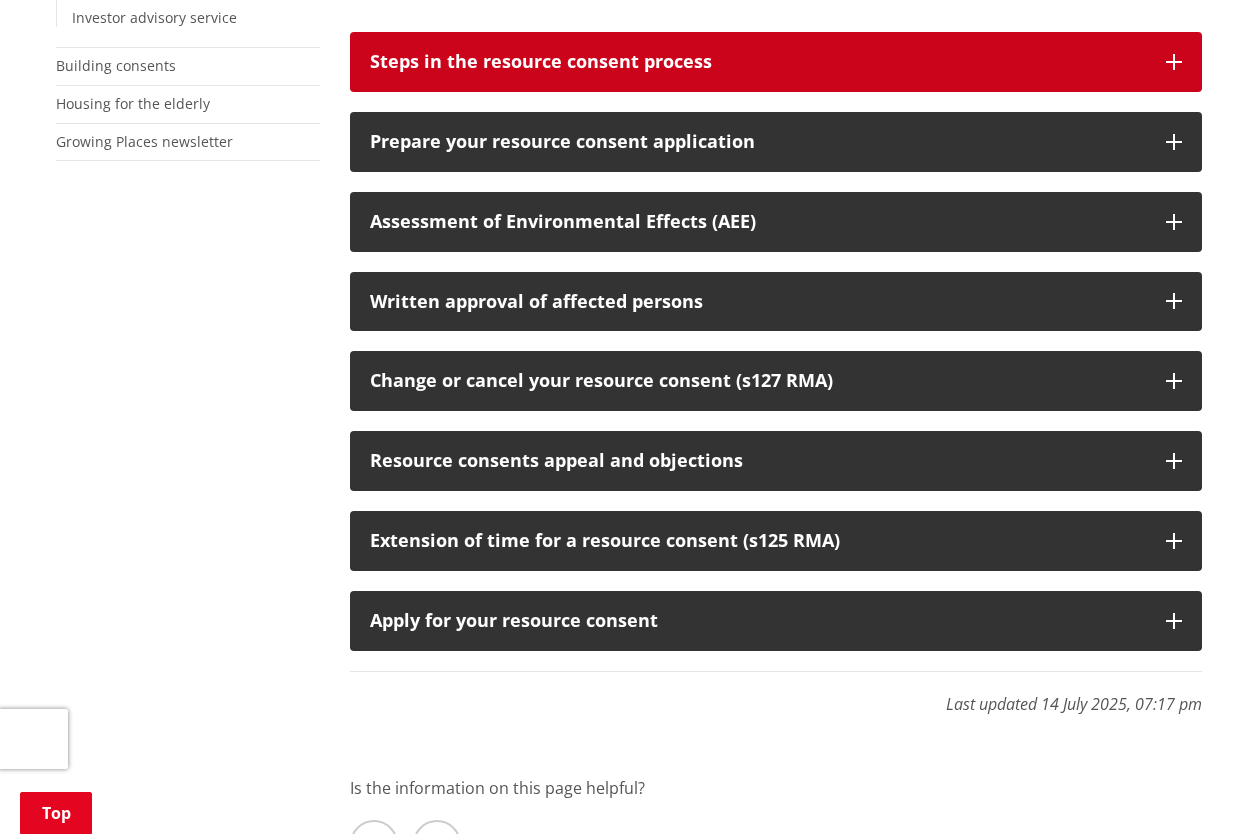 scroll, scrollTop: 900, scrollLeft: 0, axis: vertical 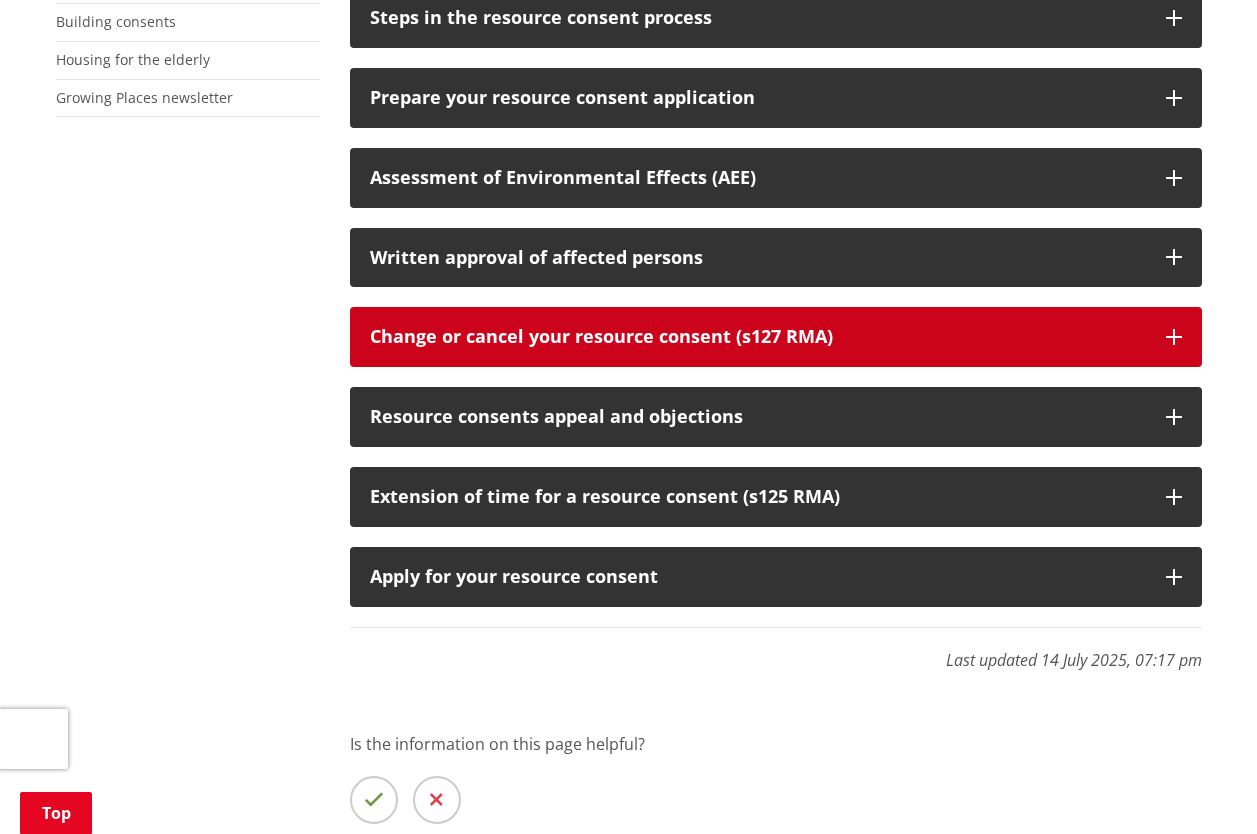 click on "Change or cancel your resource consent (s127 RMA)" at bounding box center [758, 337] 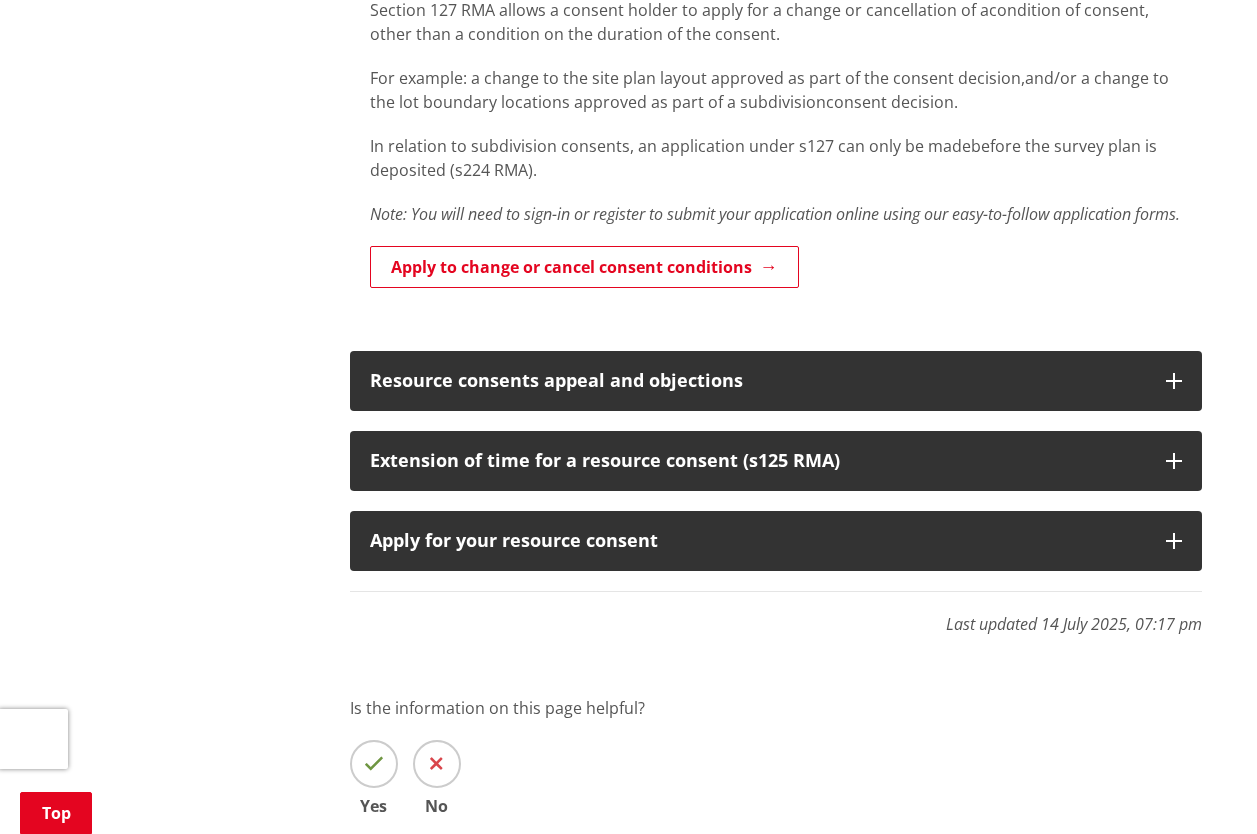 scroll, scrollTop: 1300, scrollLeft: 0, axis: vertical 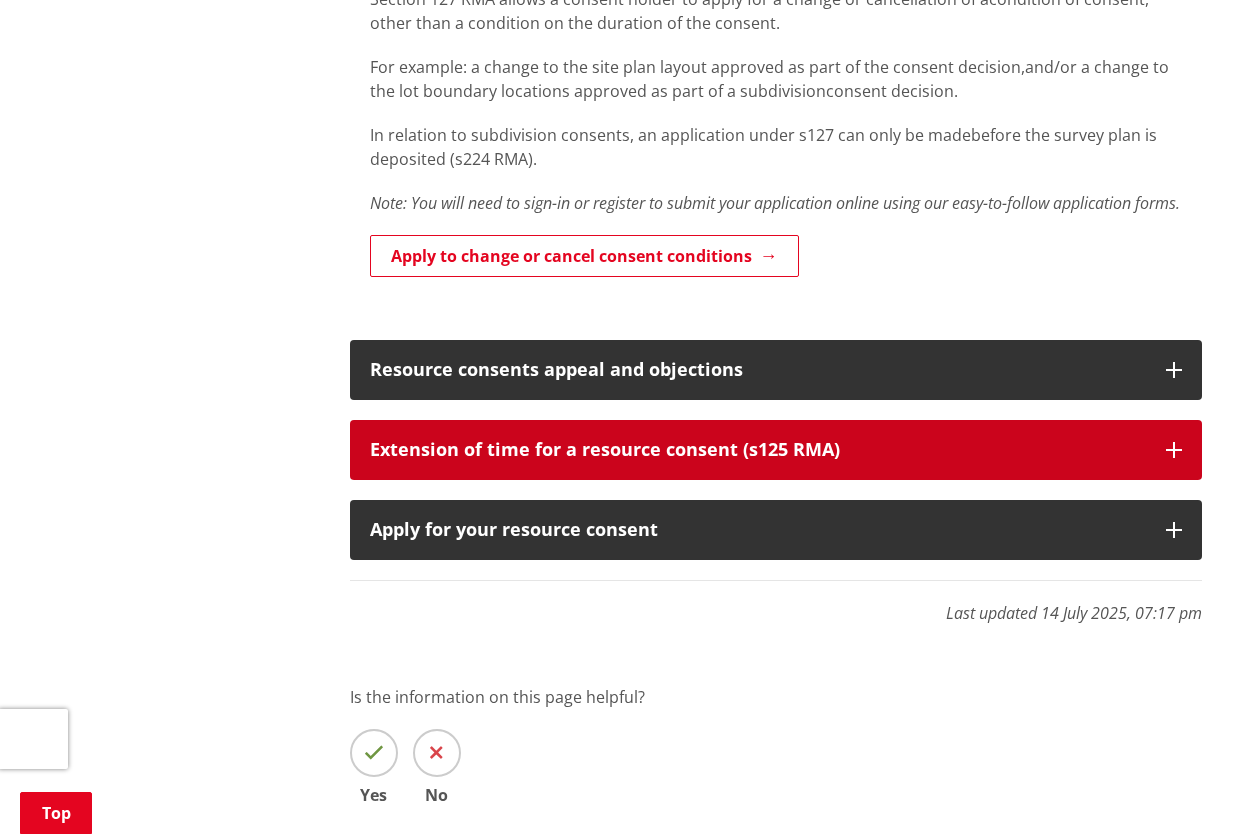 click on "Extension of time for a resource consent (s125 RMA)" at bounding box center (758, 450) 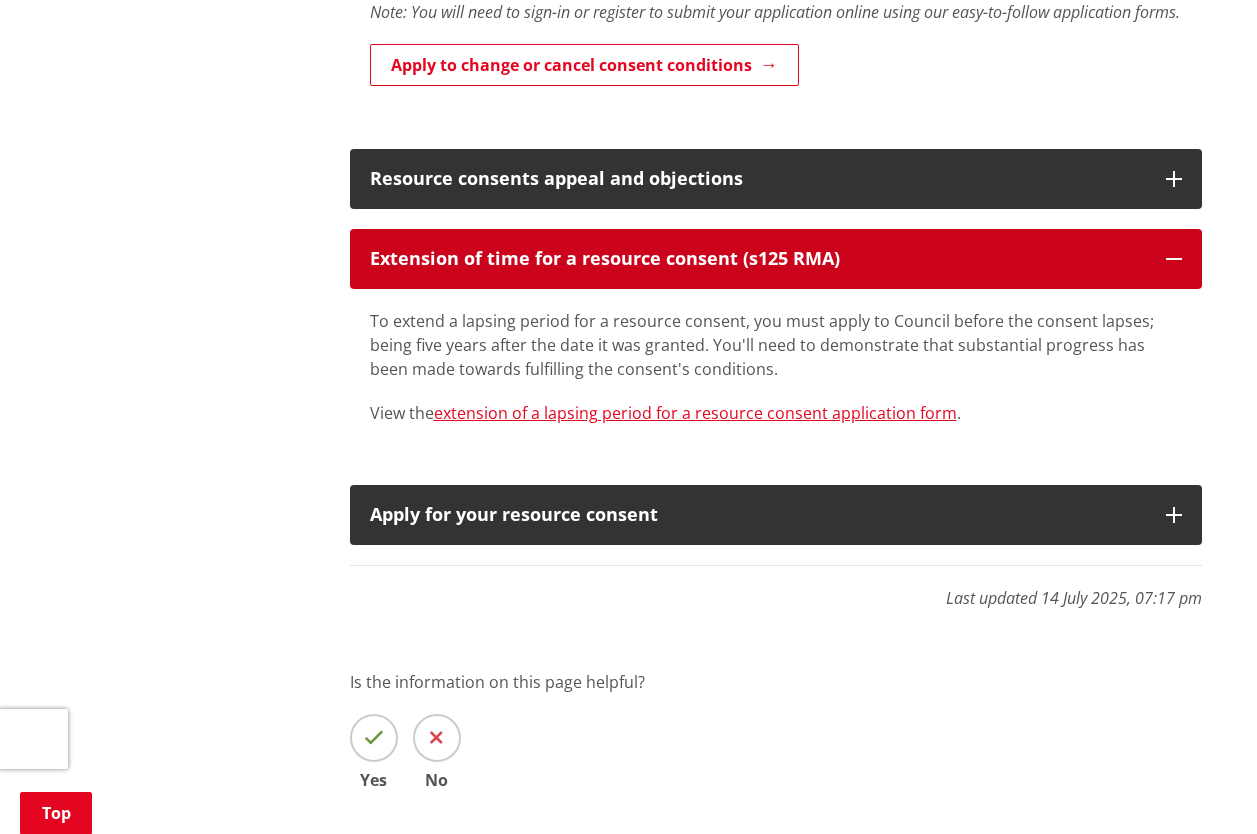 scroll, scrollTop: 1500, scrollLeft: 0, axis: vertical 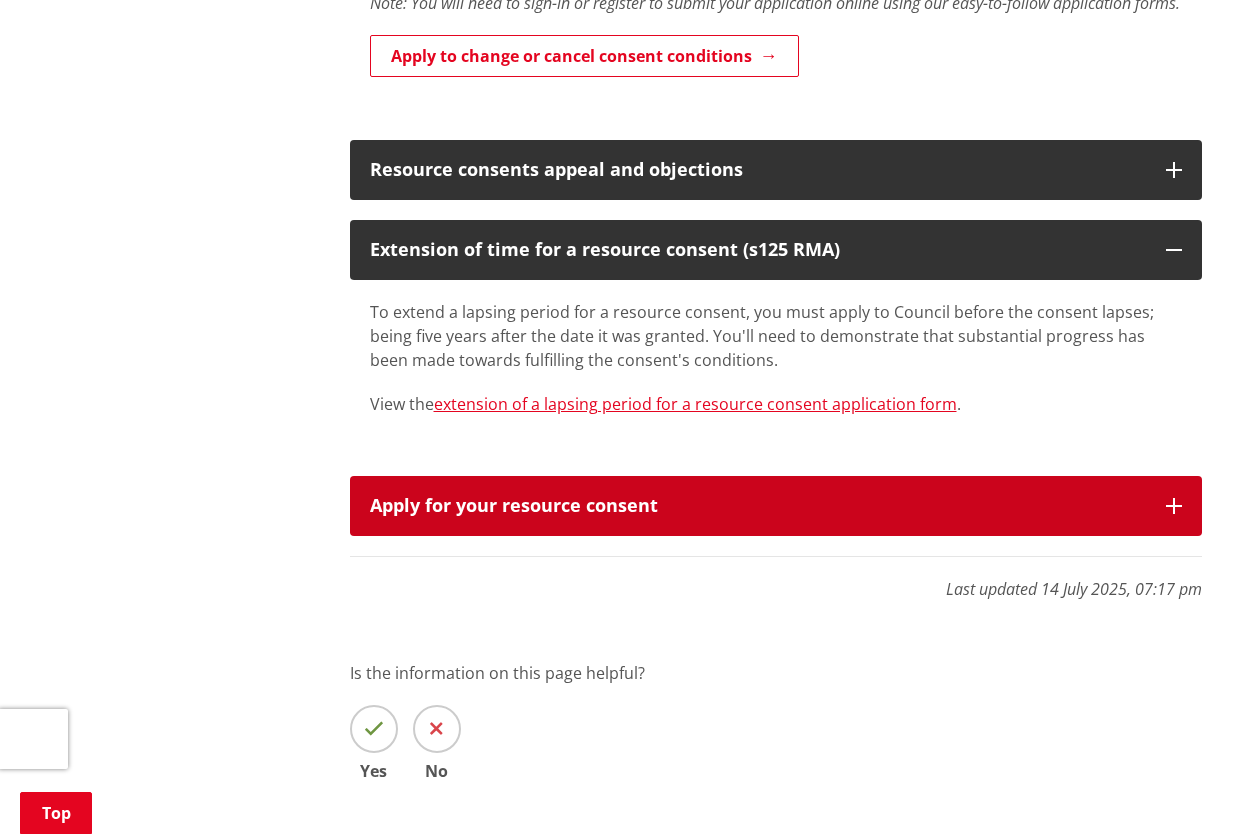 click on "Apply for your resource consent" at bounding box center (758, 506) 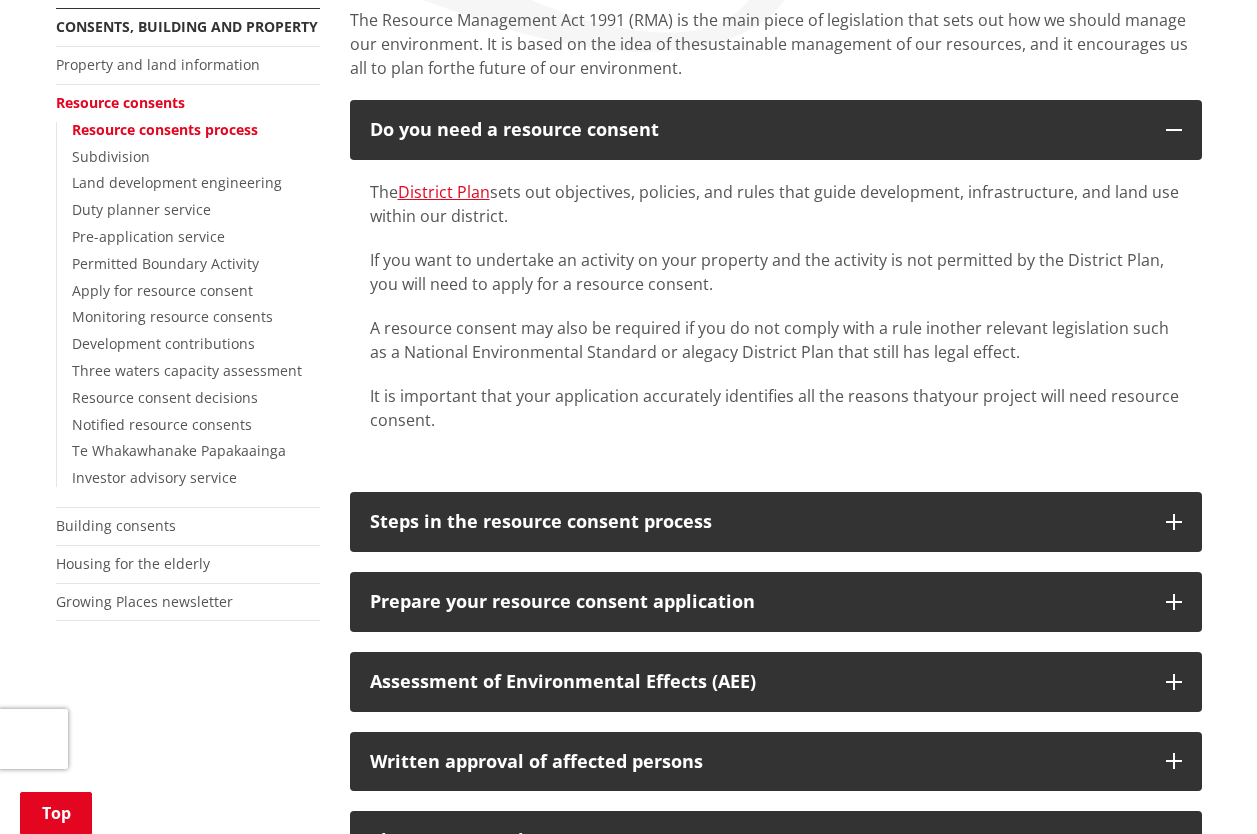 scroll, scrollTop: 400, scrollLeft: 0, axis: vertical 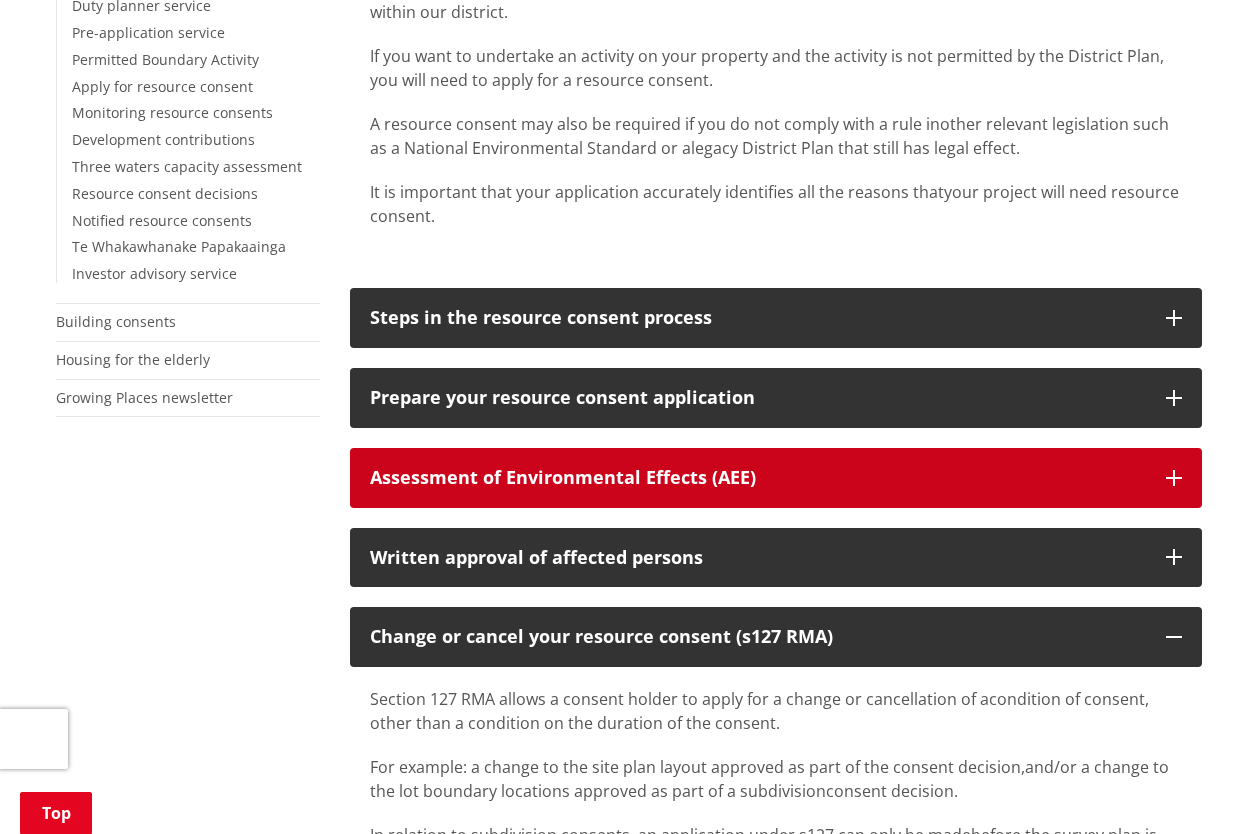 click on "Assessment of Environmental Effects (AEE)" at bounding box center [776, 478] 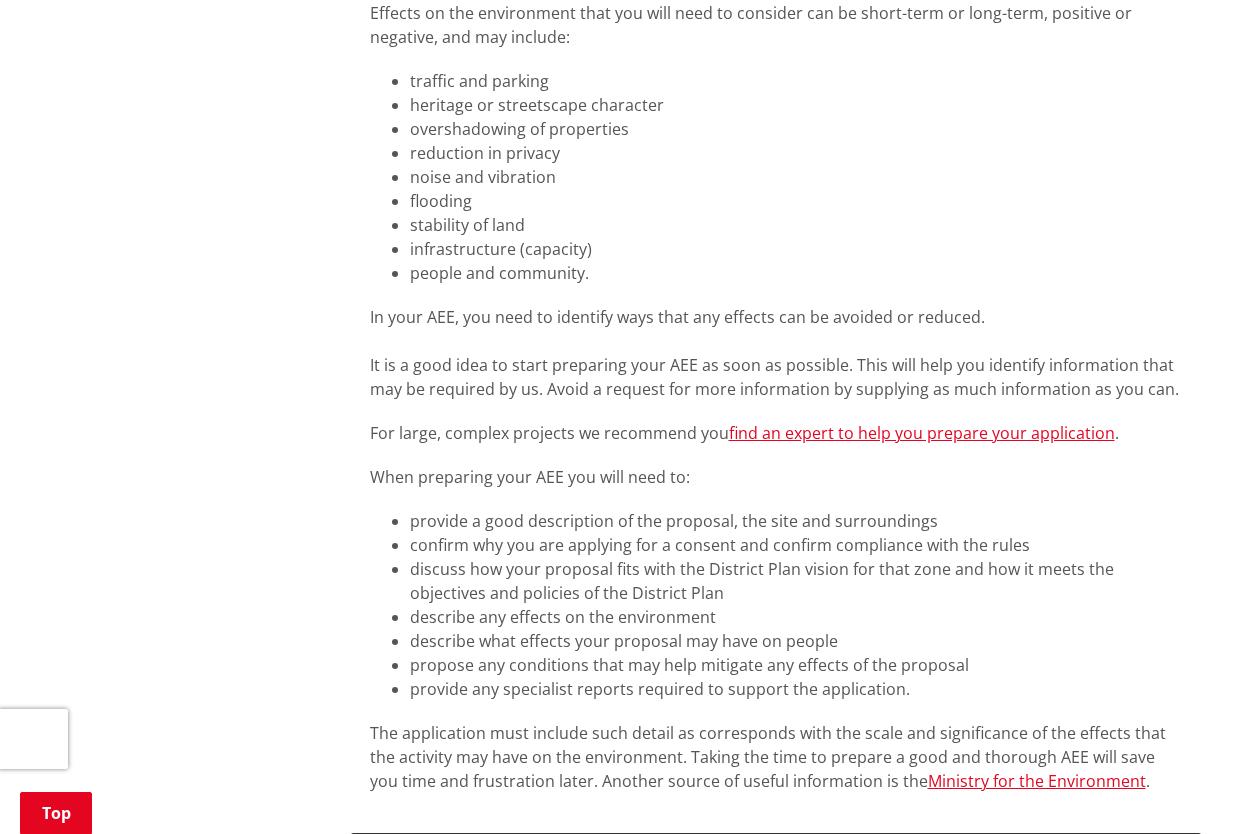 scroll, scrollTop: 1200, scrollLeft: 0, axis: vertical 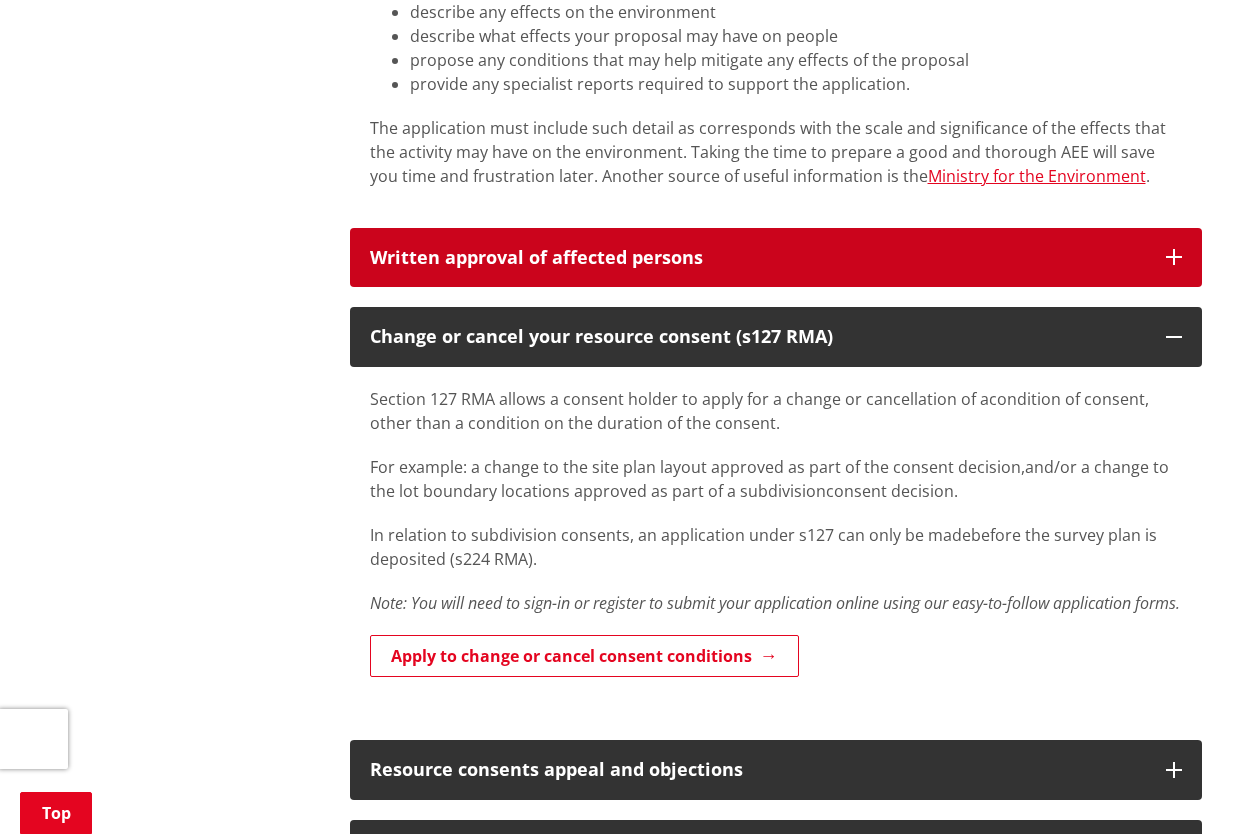 click on "Written approval of affected persons" at bounding box center (758, 258) 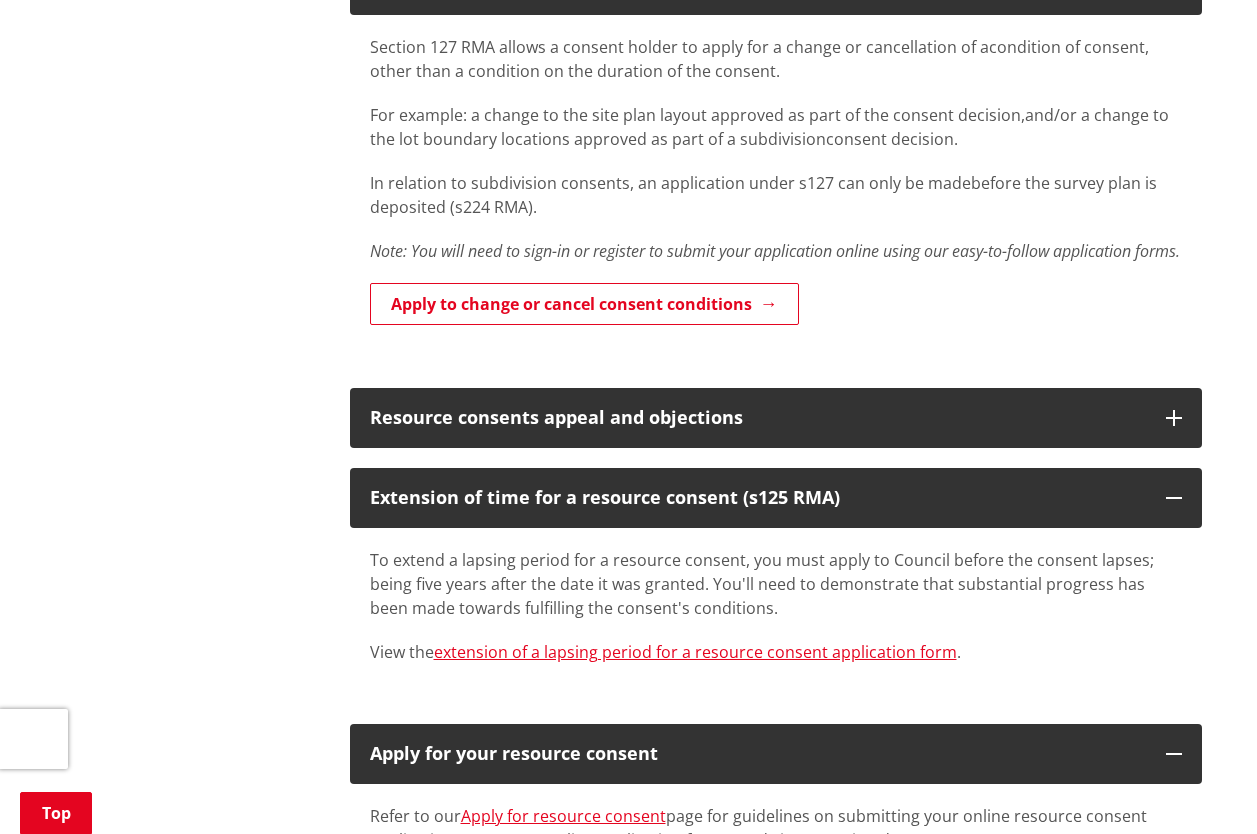 scroll, scrollTop: 3000, scrollLeft: 0, axis: vertical 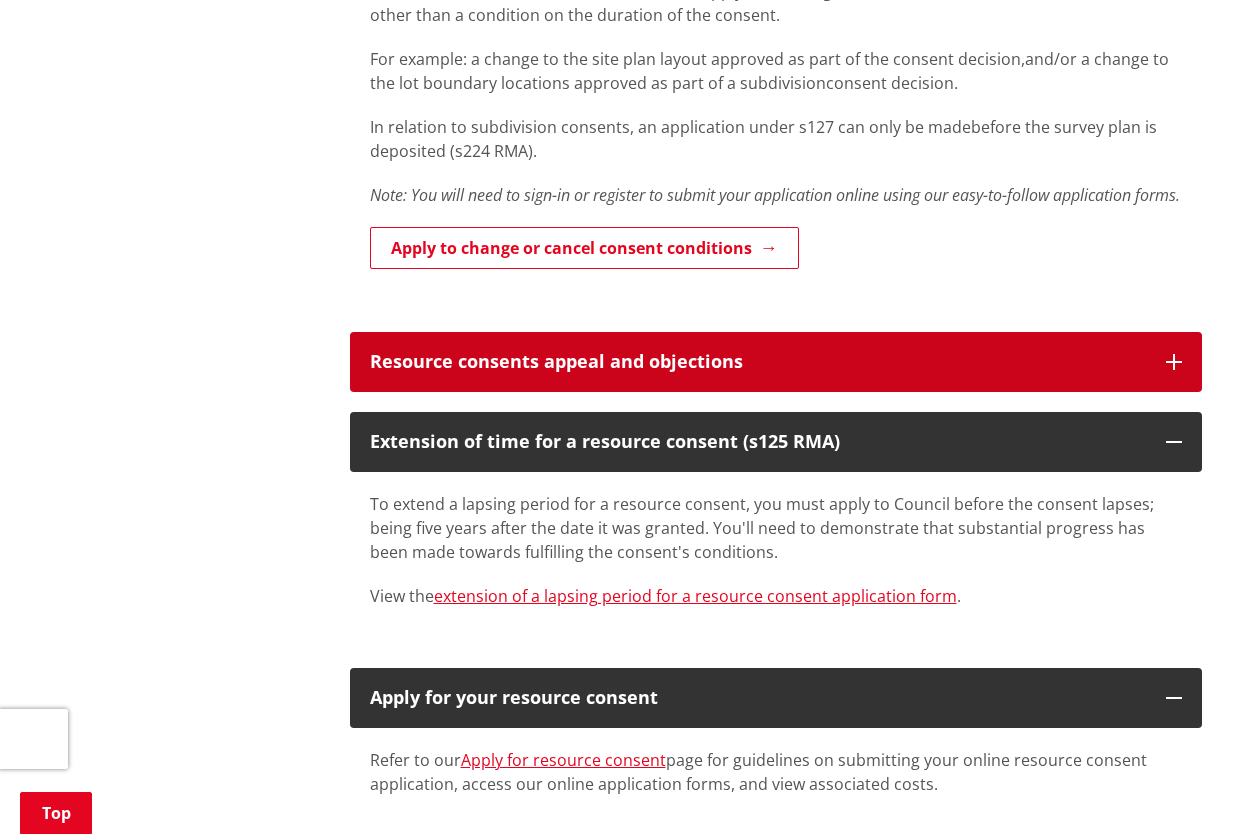 click on "Resource consents appeal and objections" at bounding box center [758, 362] 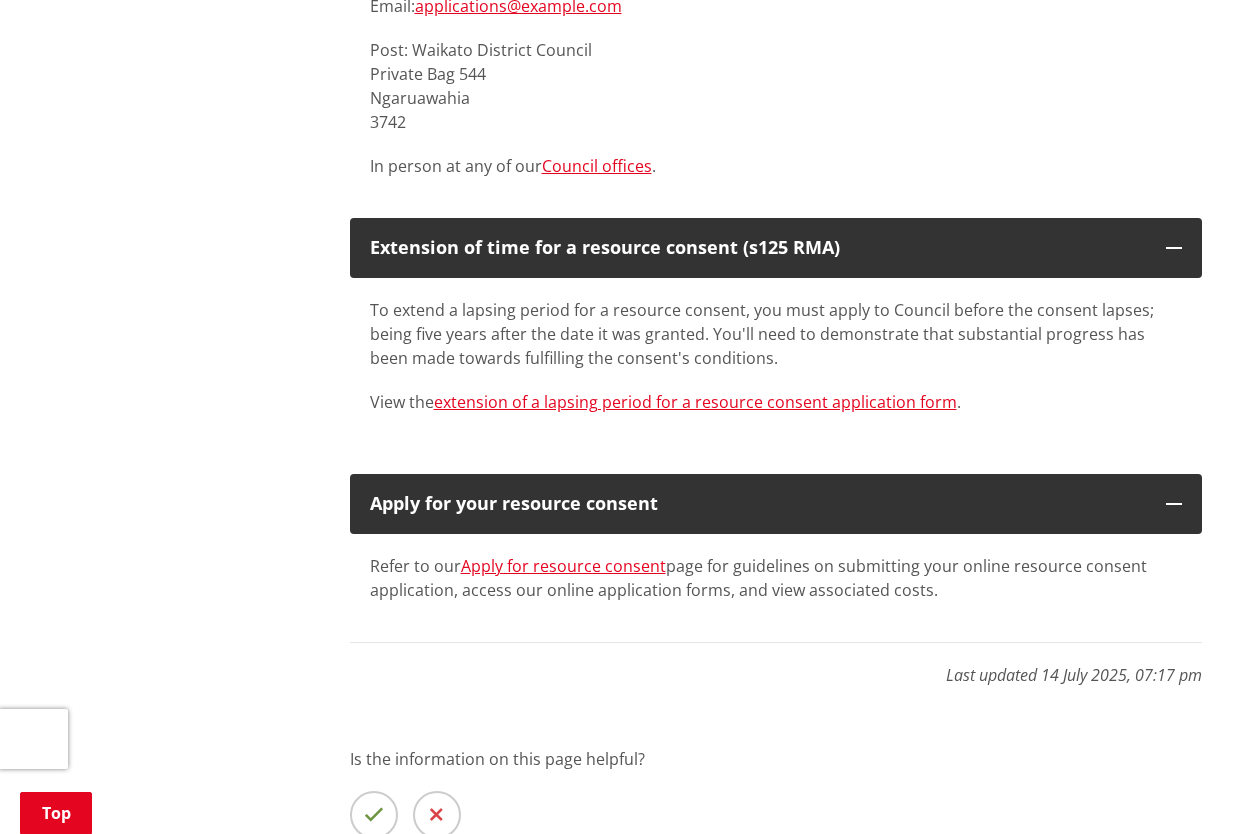 scroll, scrollTop: 3800, scrollLeft: 0, axis: vertical 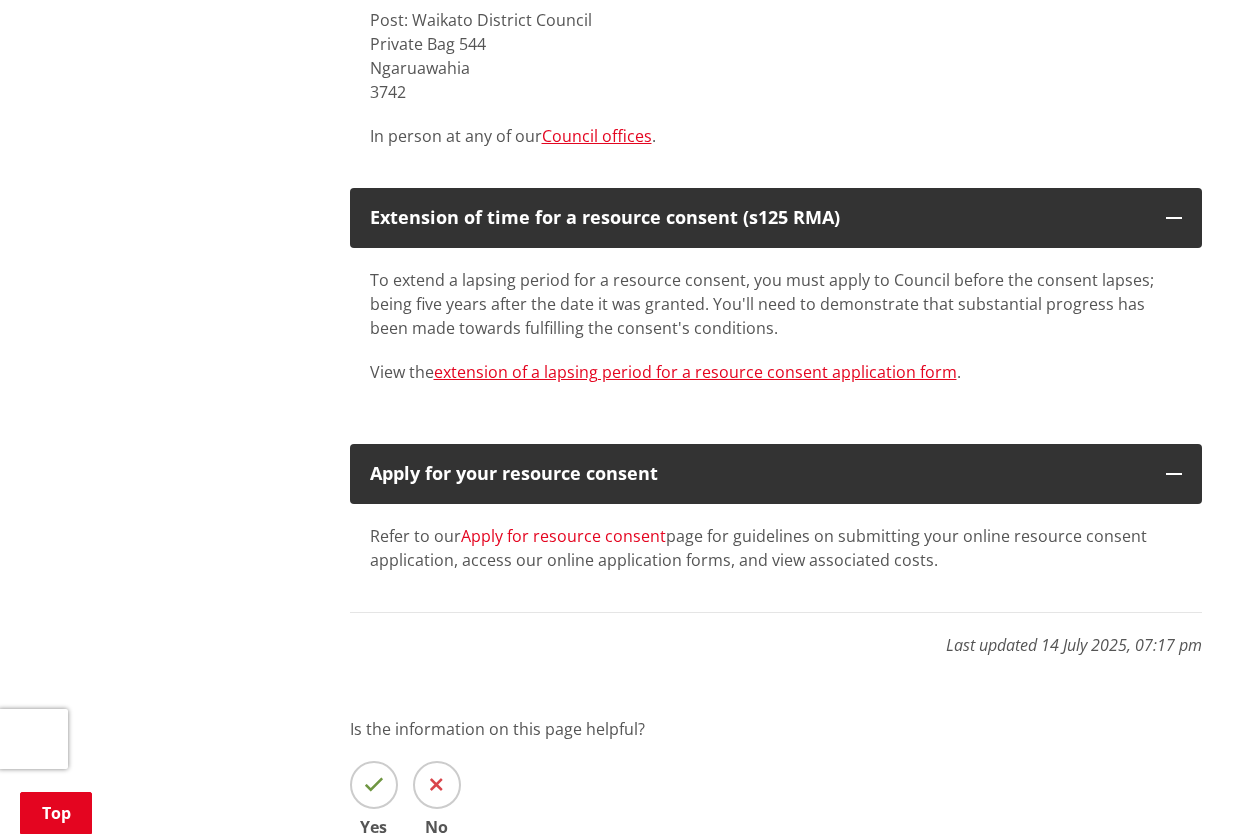 click on "Apply for resource consent" at bounding box center (563, 536) 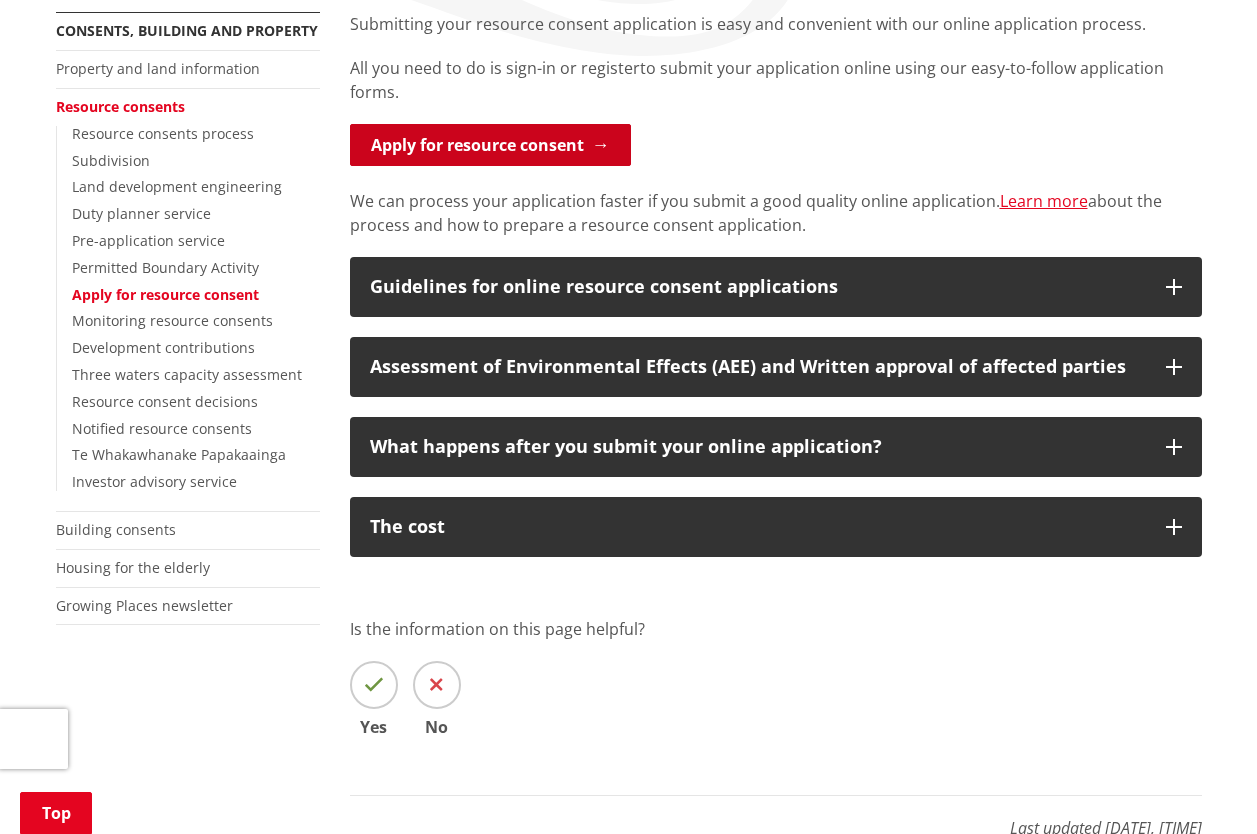 scroll, scrollTop: 400, scrollLeft: 0, axis: vertical 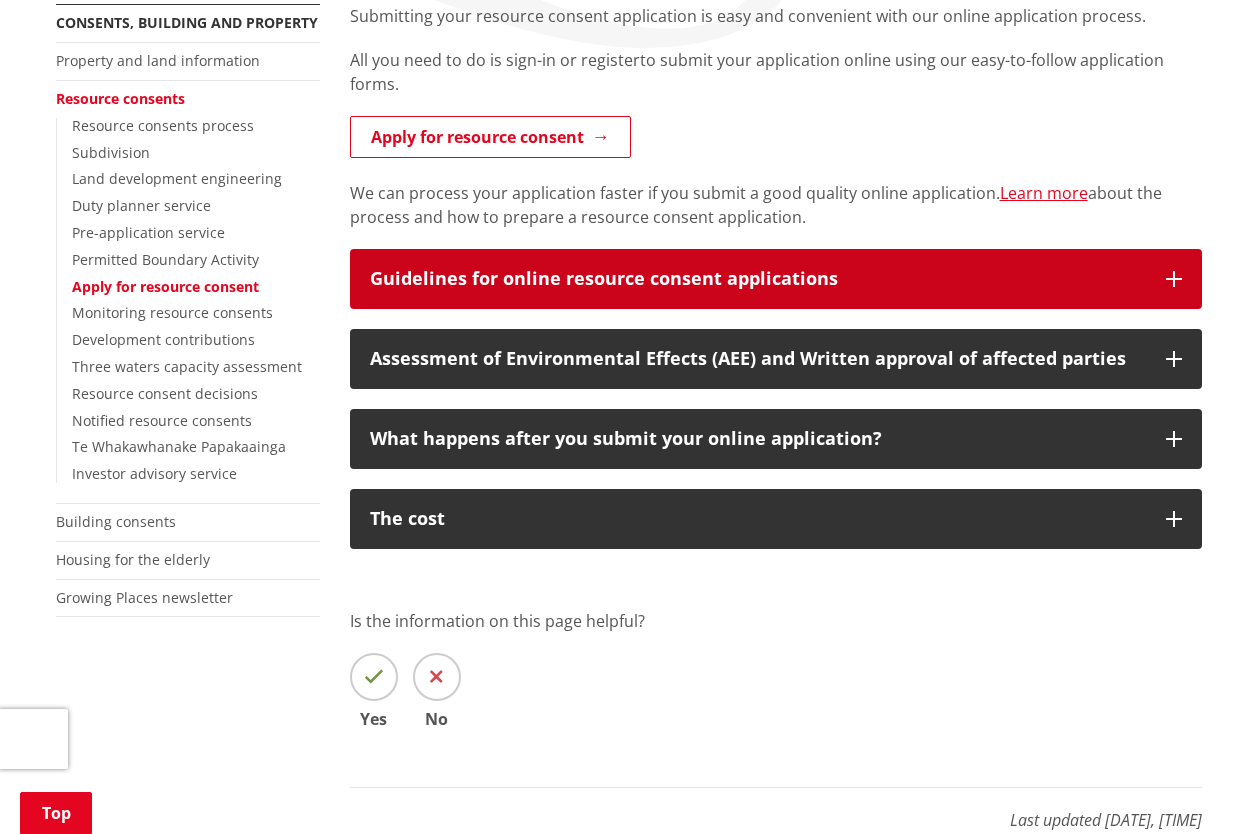 click on "Guidelines for online resource consent applications" at bounding box center [758, 279] 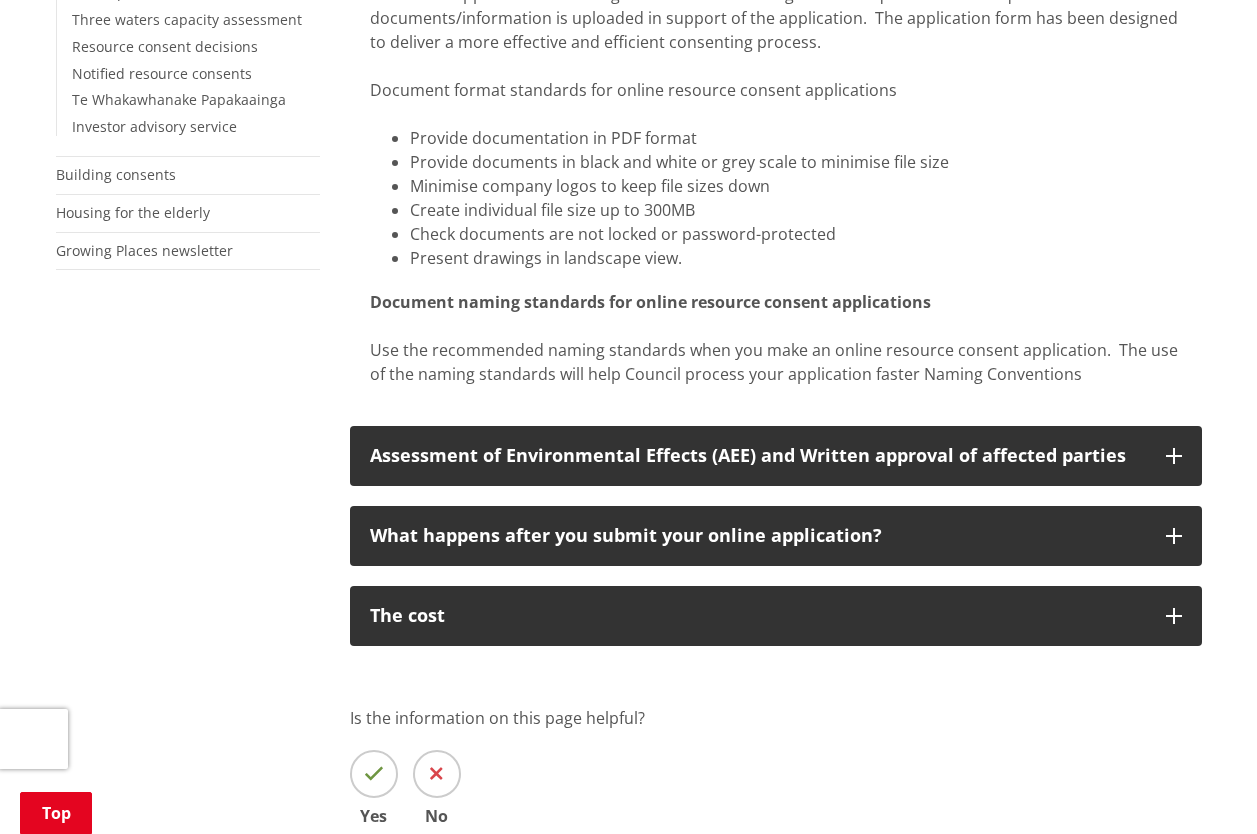 scroll, scrollTop: 800, scrollLeft: 0, axis: vertical 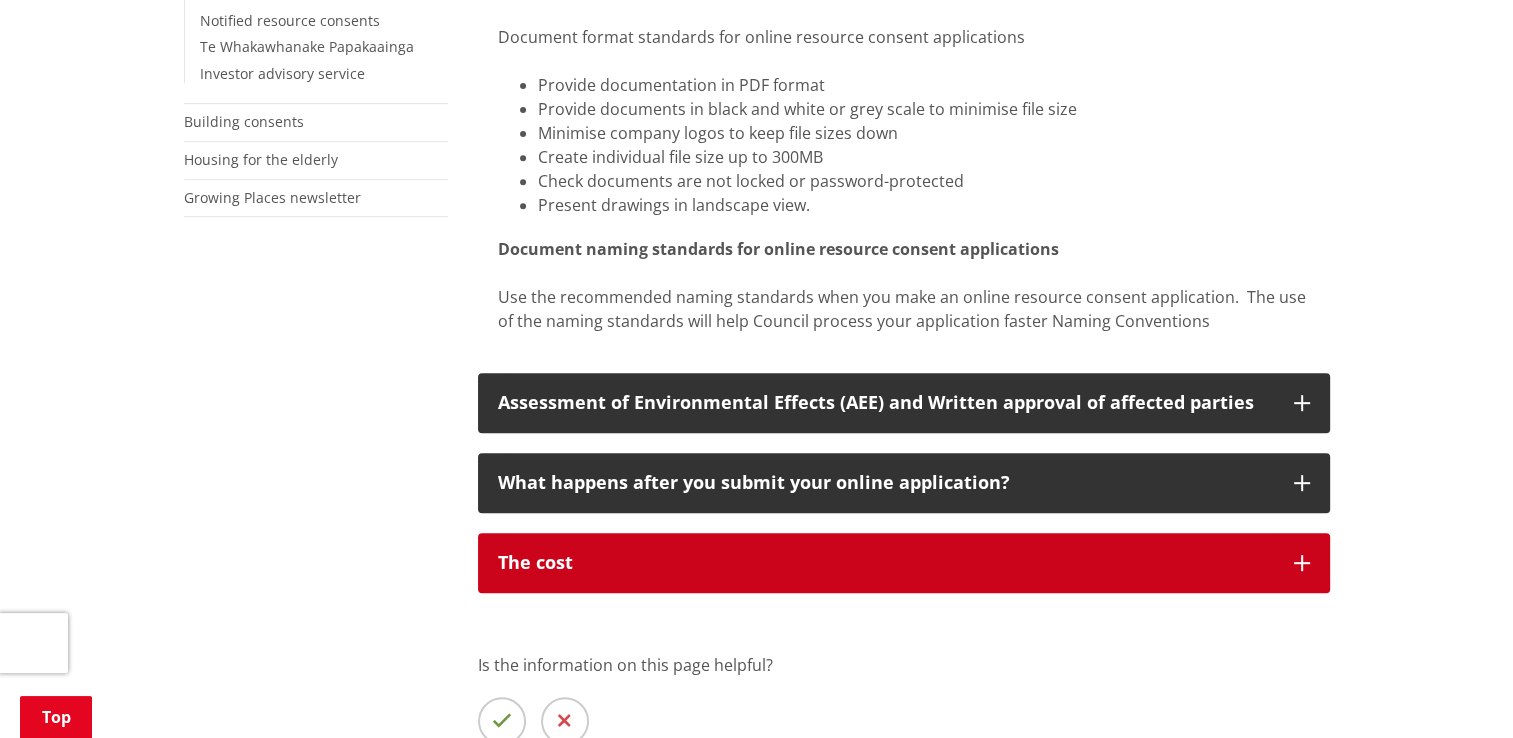 click on "The cost" at bounding box center [886, 563] 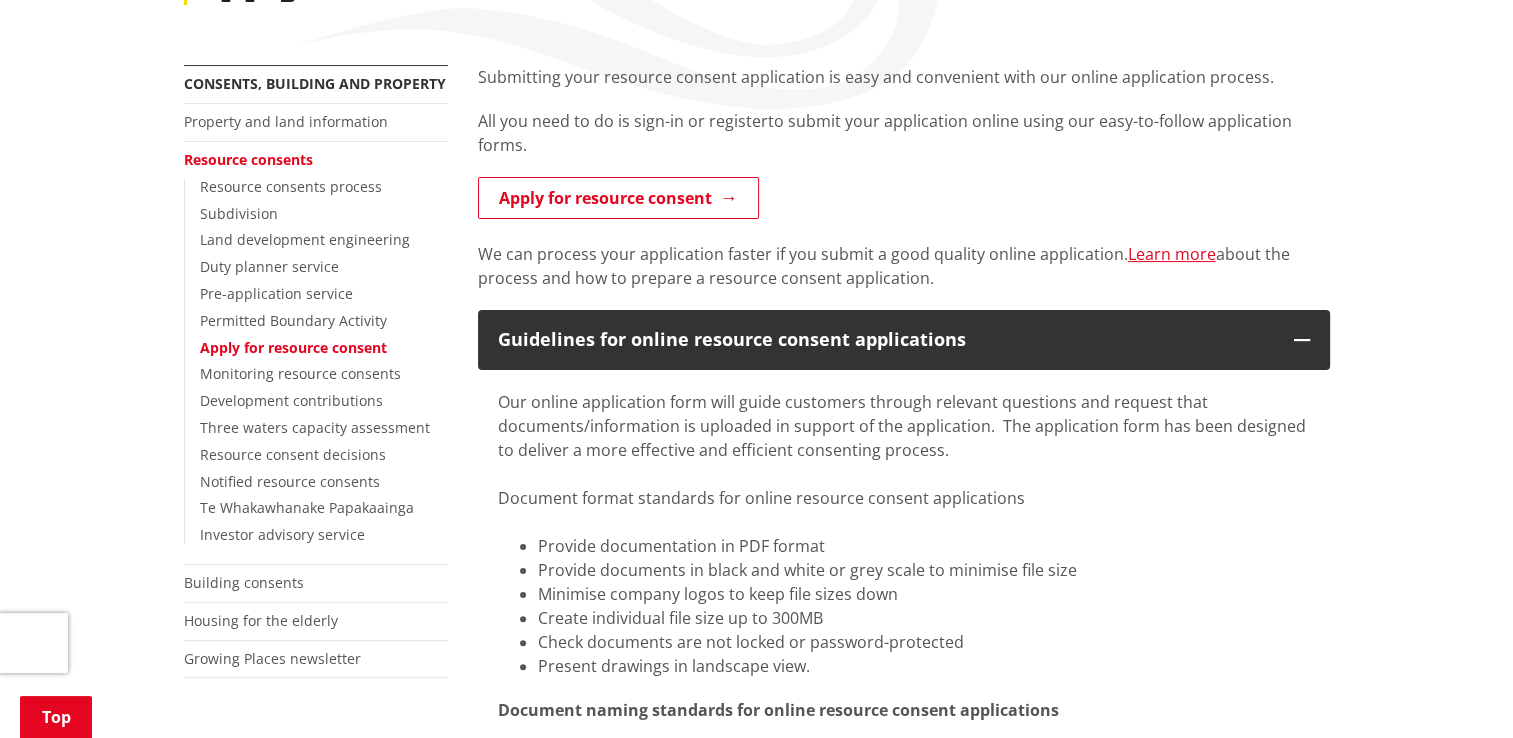 scroll, scrollTop: 300, scrollLeft: 0, axis: vertical 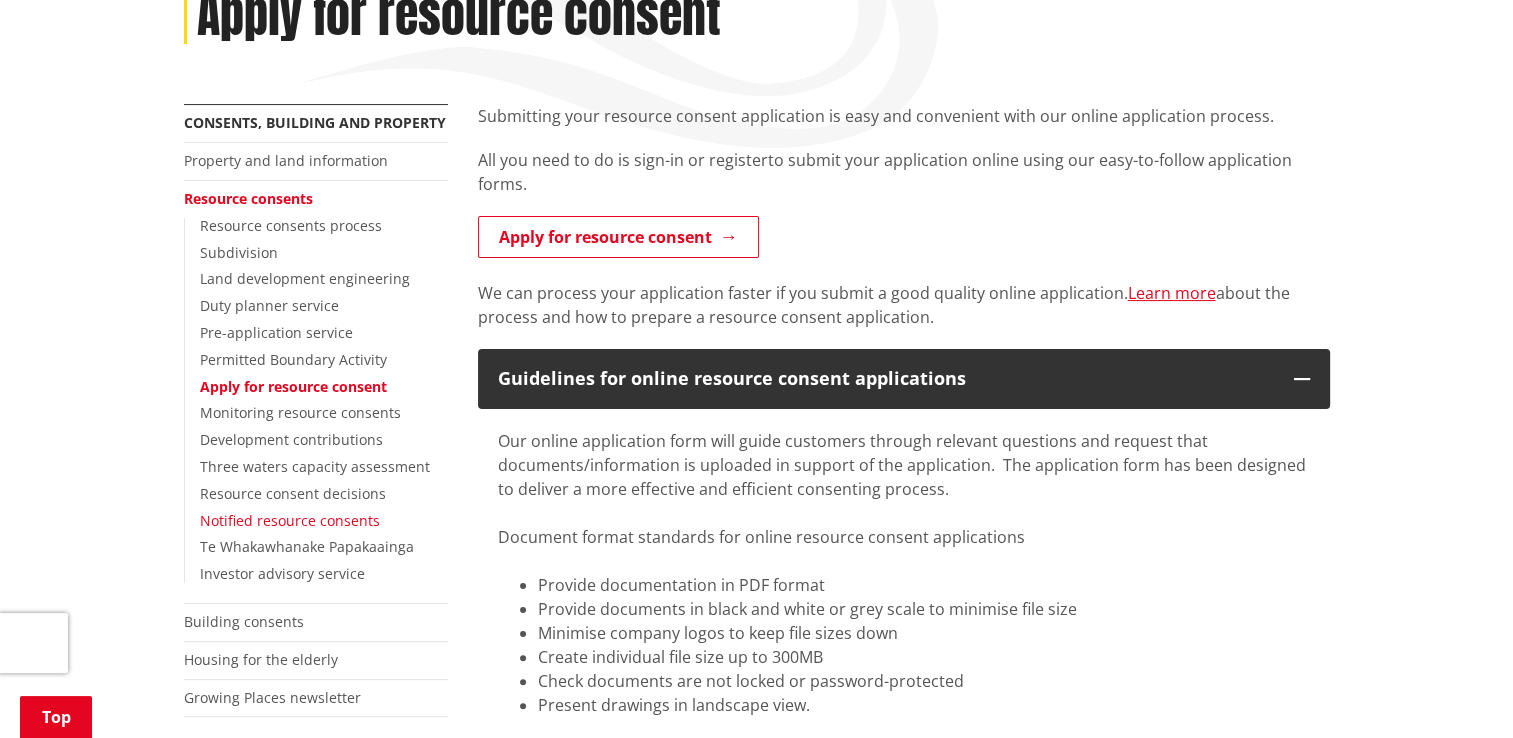 click on "Notified resource consents" at bounding box center (290, 520) 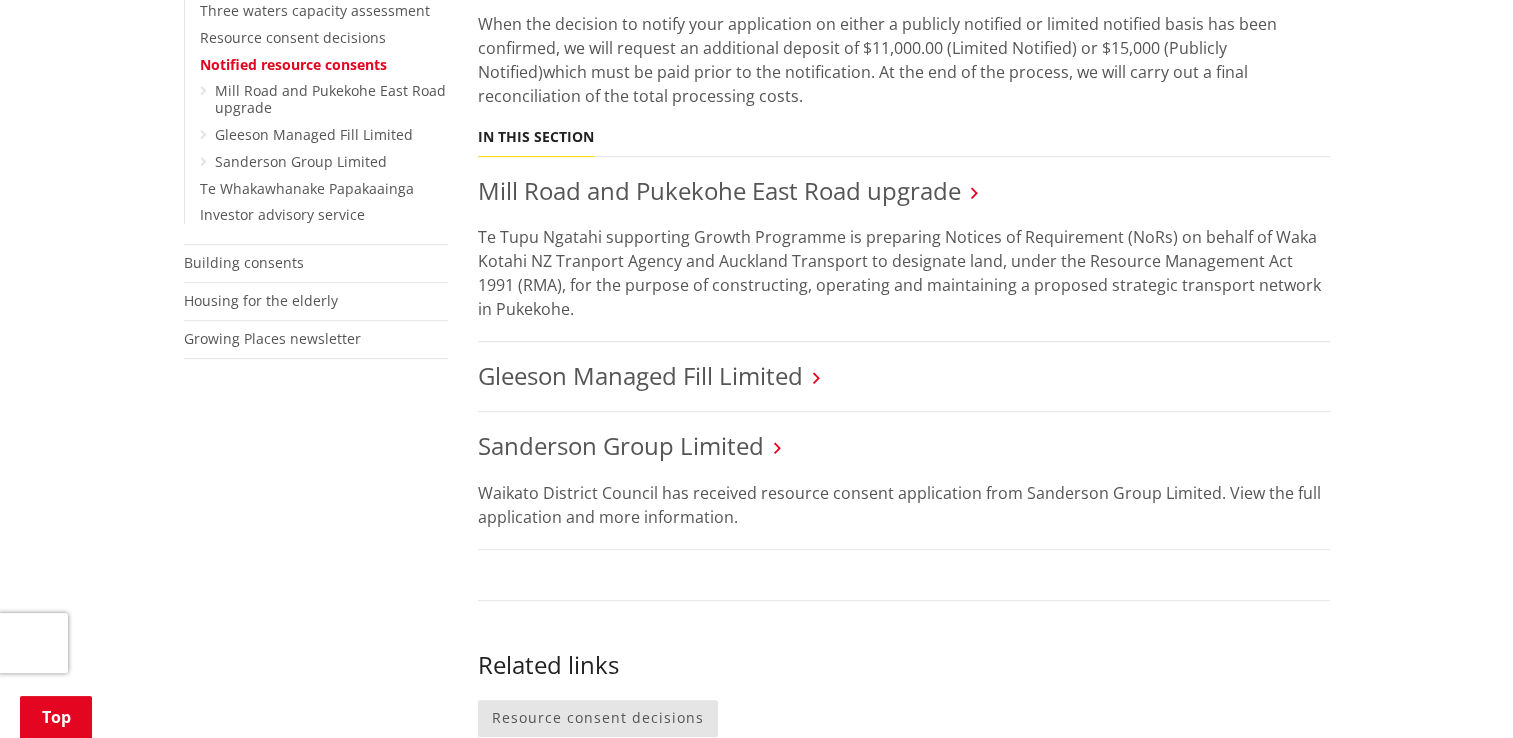scroll, scrollTop: 800, scrollLeft: 0, axis: vertical 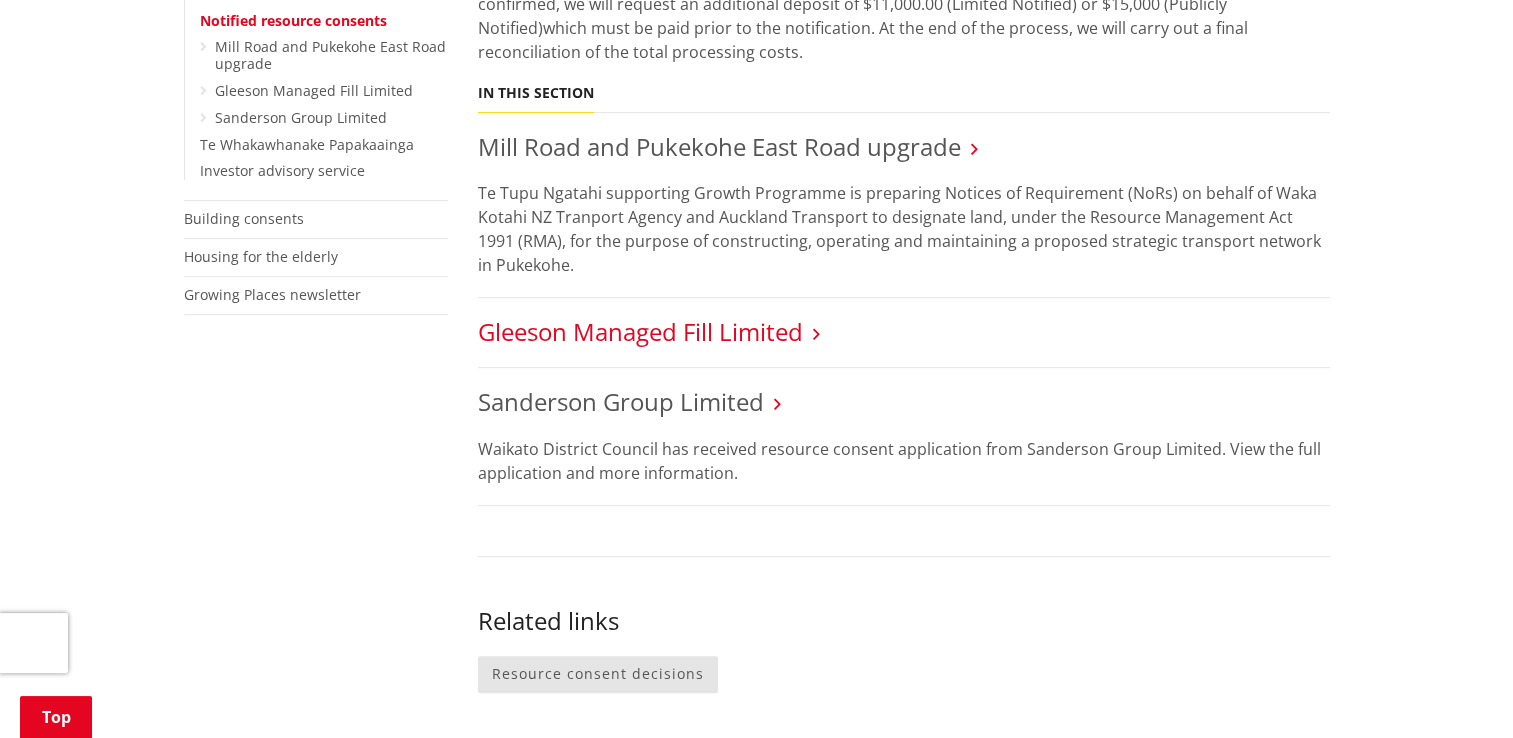 click on "Gleeson Managed Fill Limited" at bounding box center [640, 331] 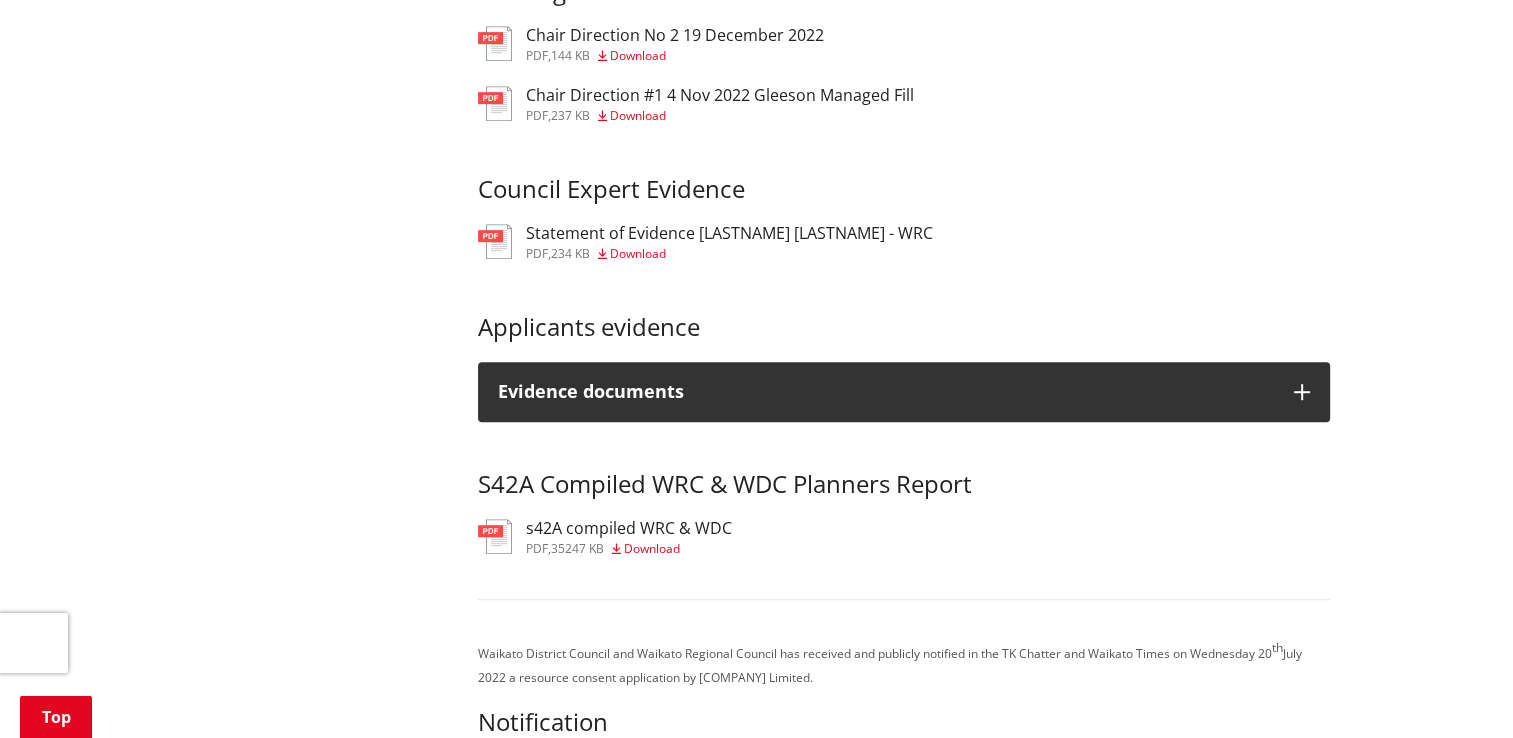 scroll, scrollTop: 1200, scrollLeft: 0, axis: vertical 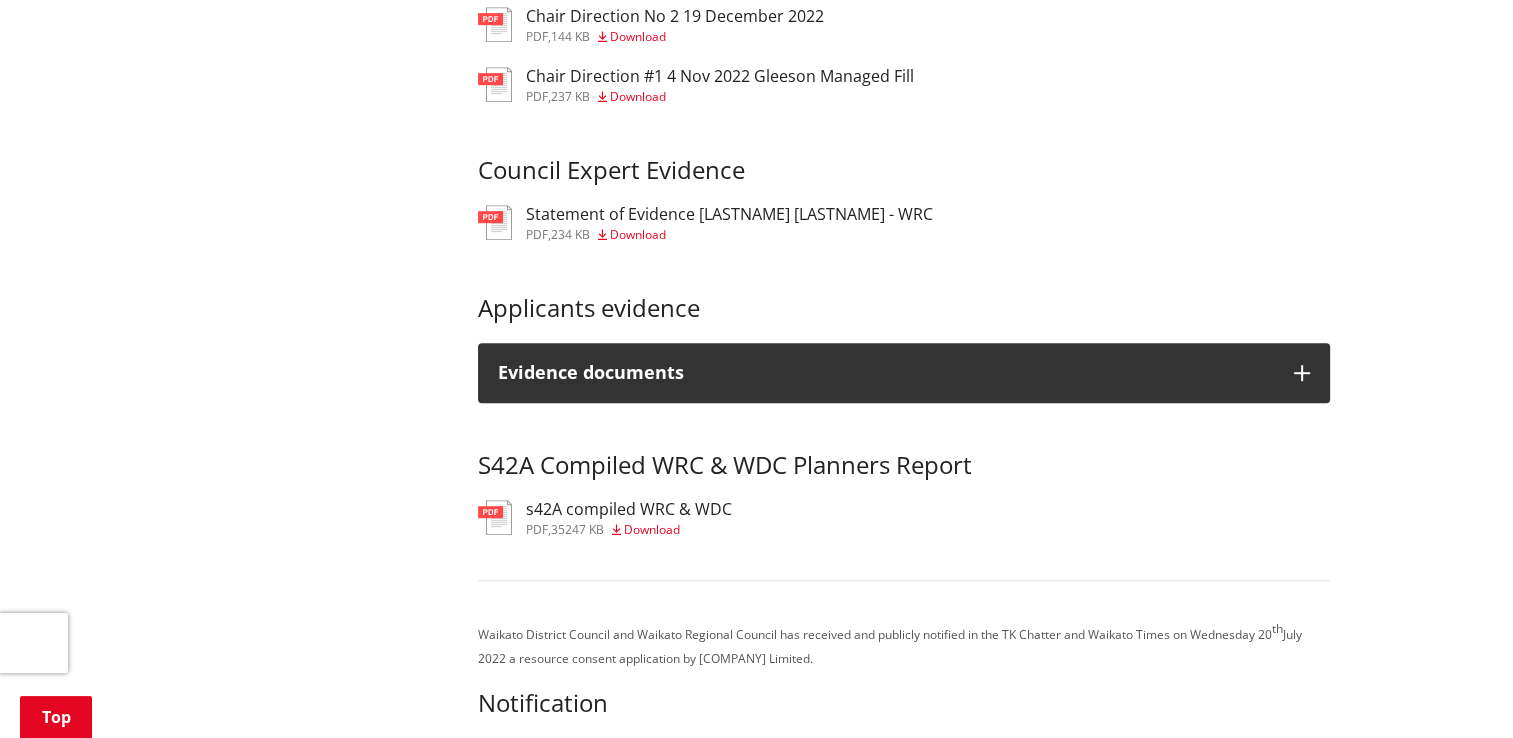click on "s42A compiled WRC & WDC" at bounding box center [629, 509] 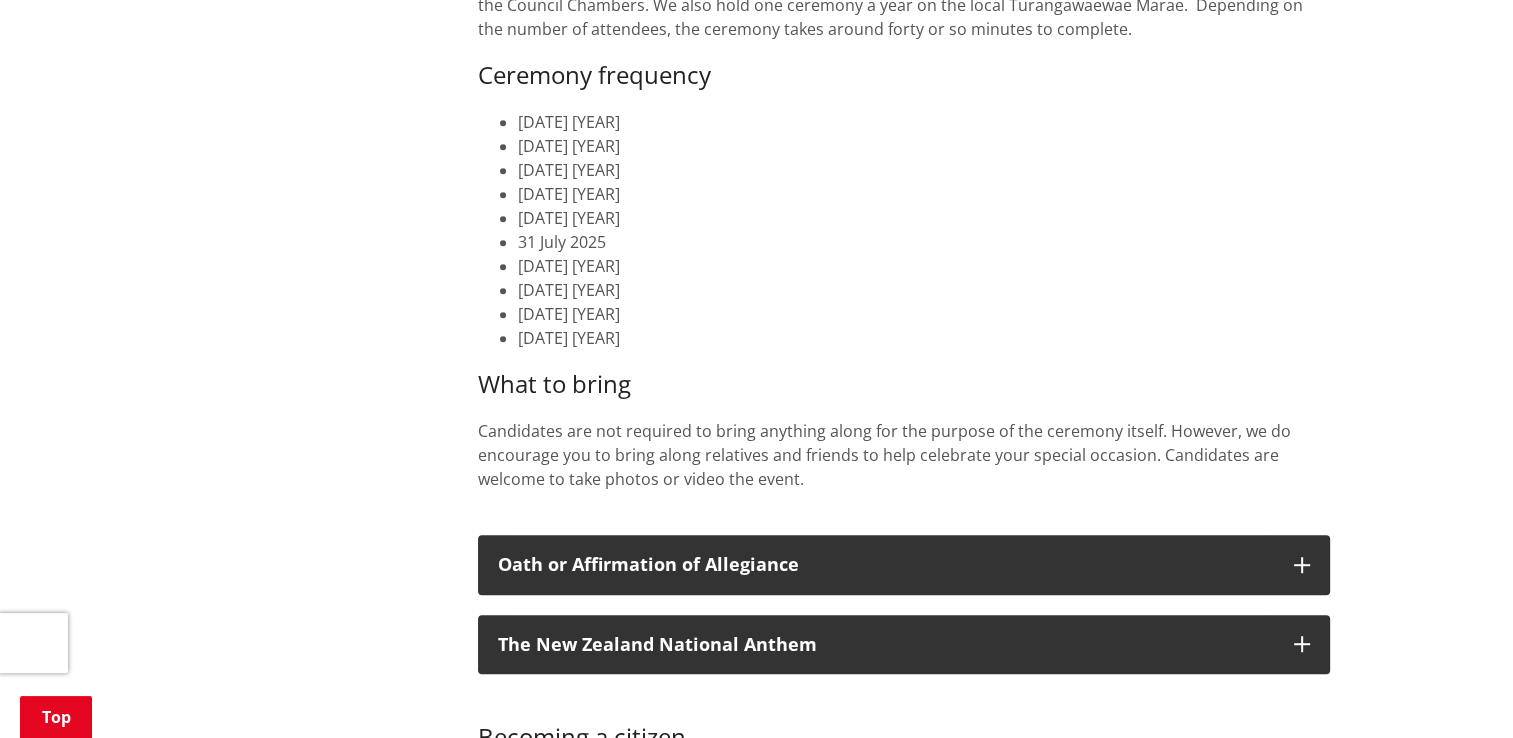 scroll, scrollTop: 1100, scrollLeft: 0, axis: vertical 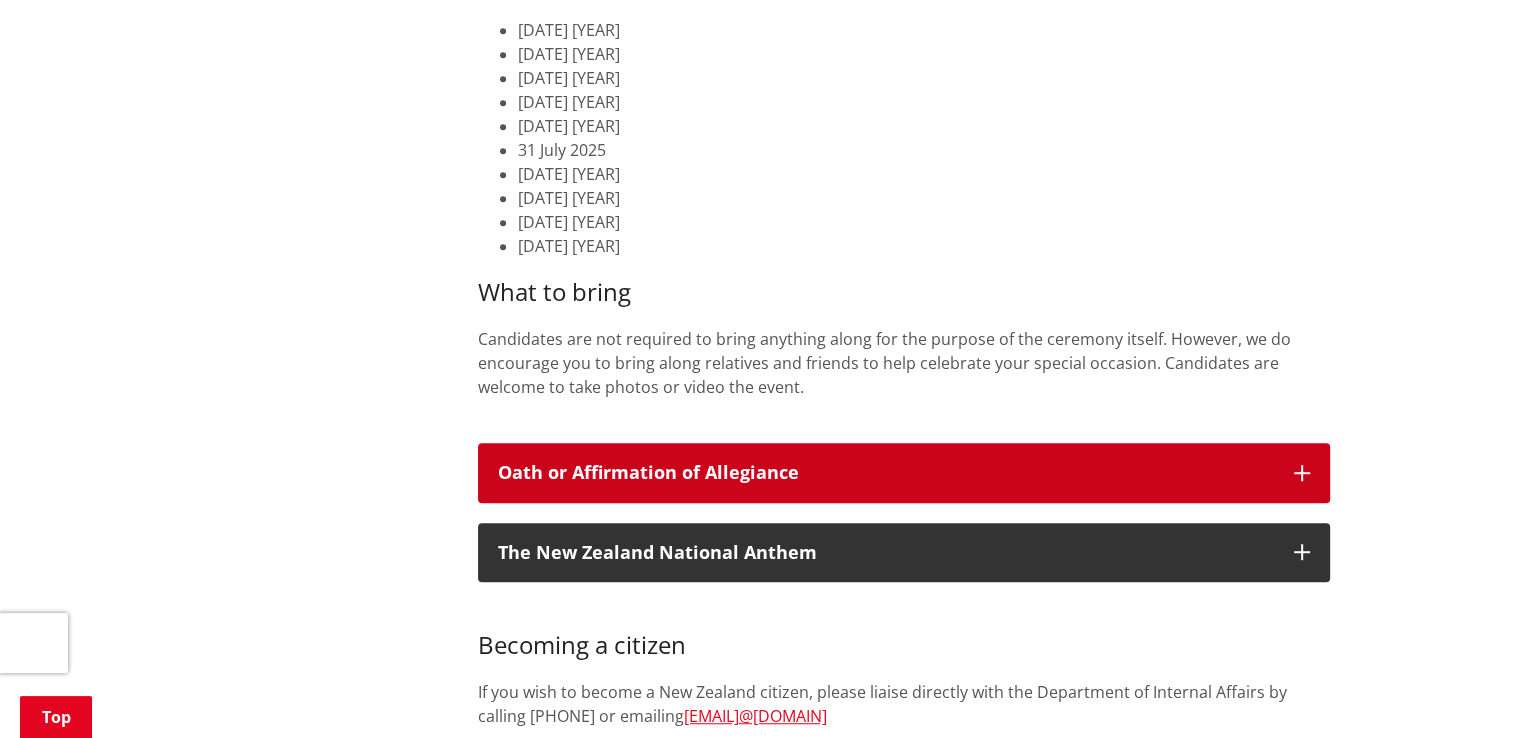 click on "Oath or Affirmation of Allegiance" at bounding box center (886, 473) 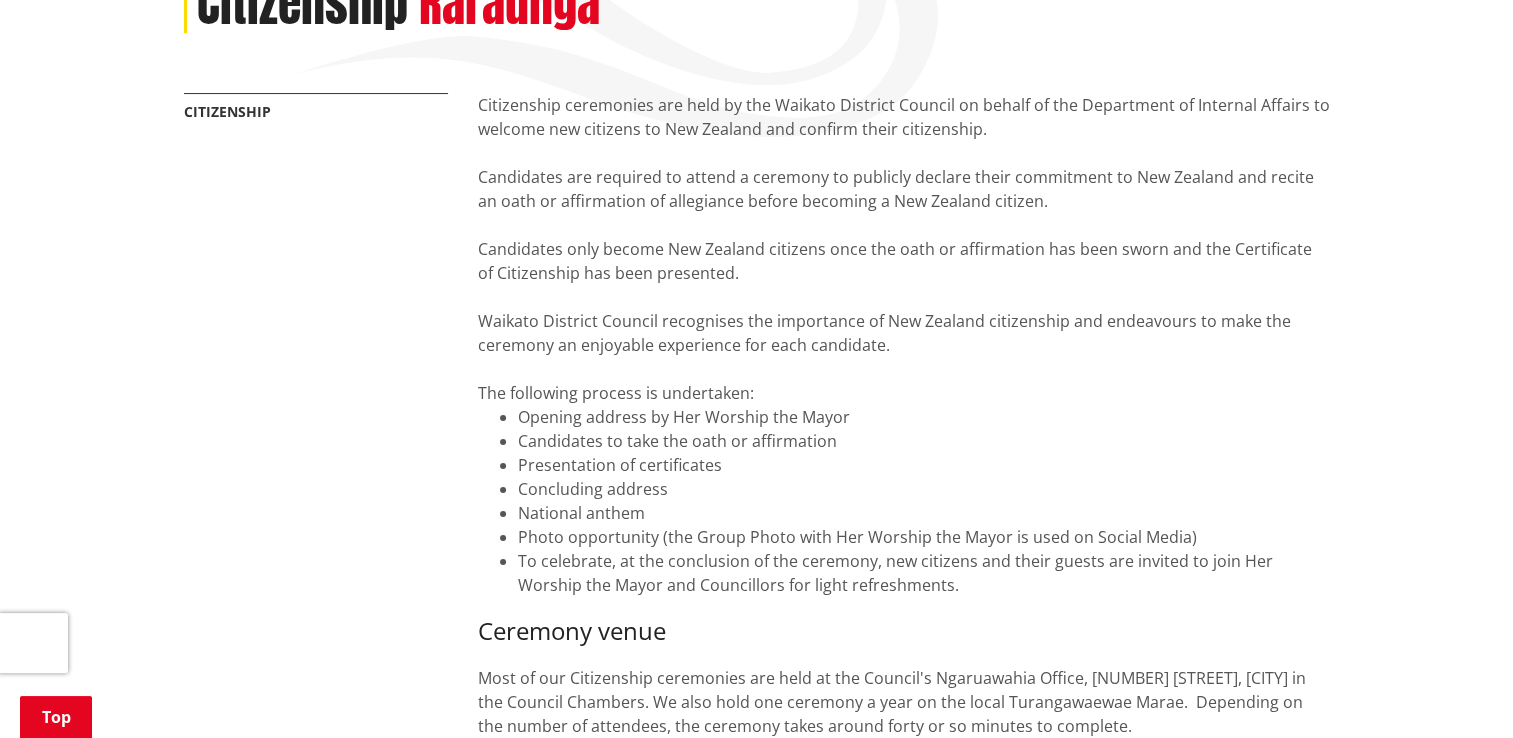 scroll, scrollTop: 0, scrollLeft: 0, axis: both 